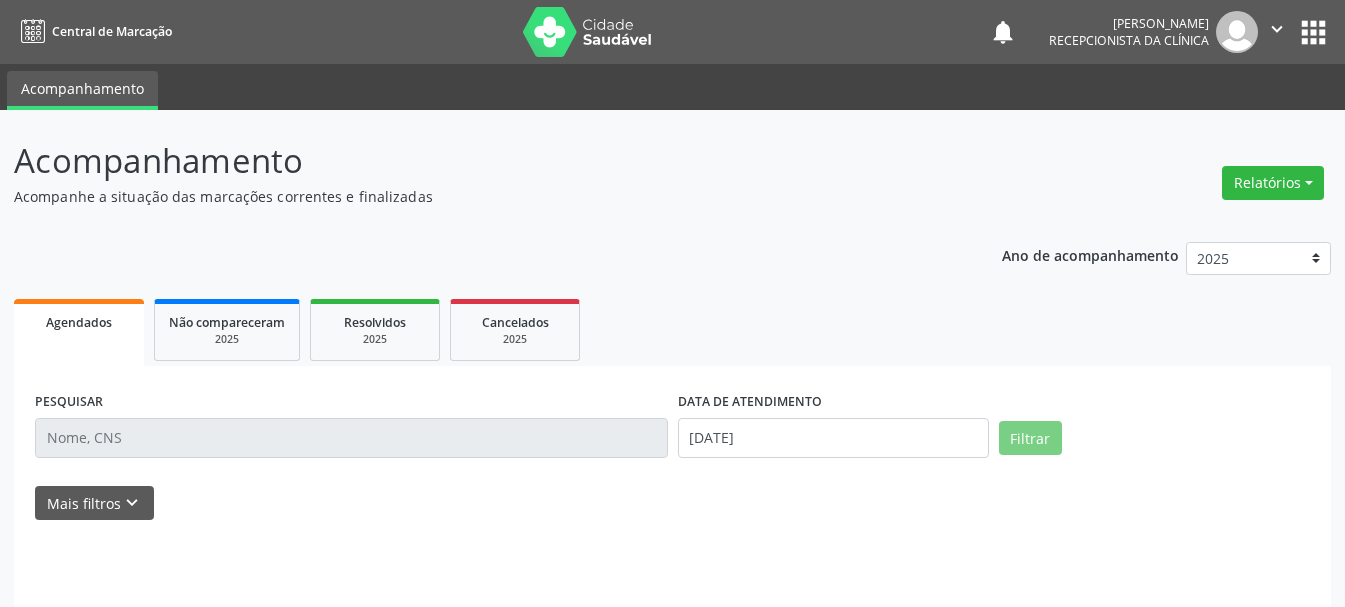 scroll, scrollTop: 0, scrollLeft: 0, axis: both 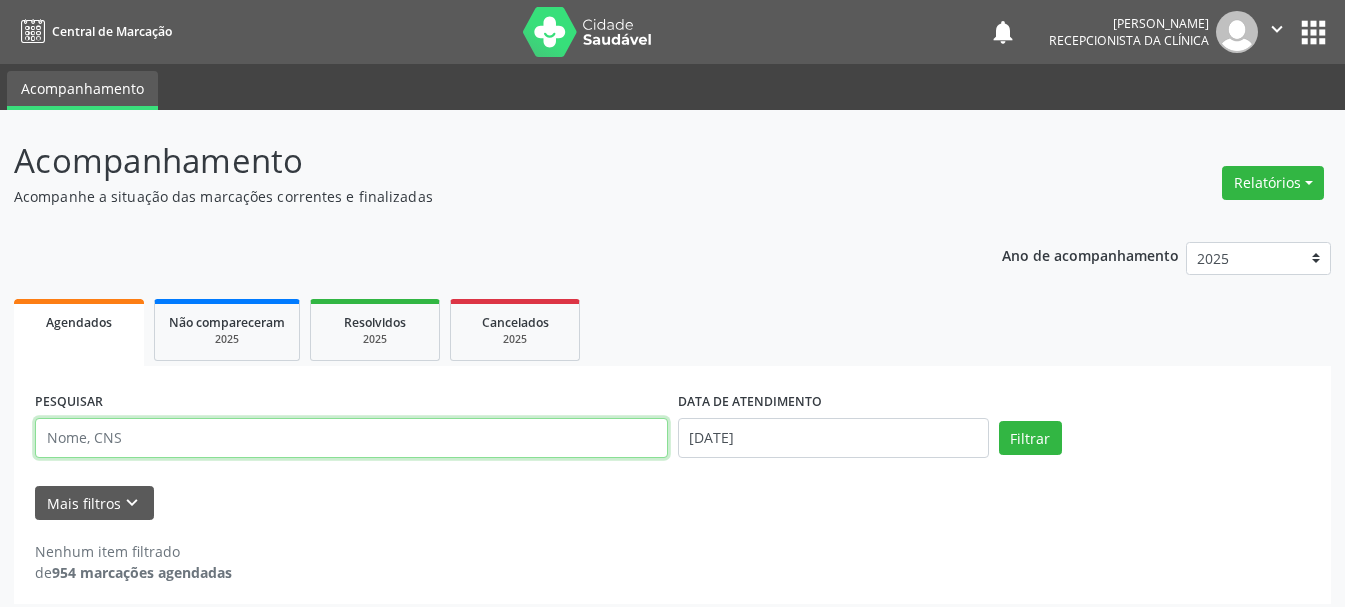 click at bounding box center [351, 438] 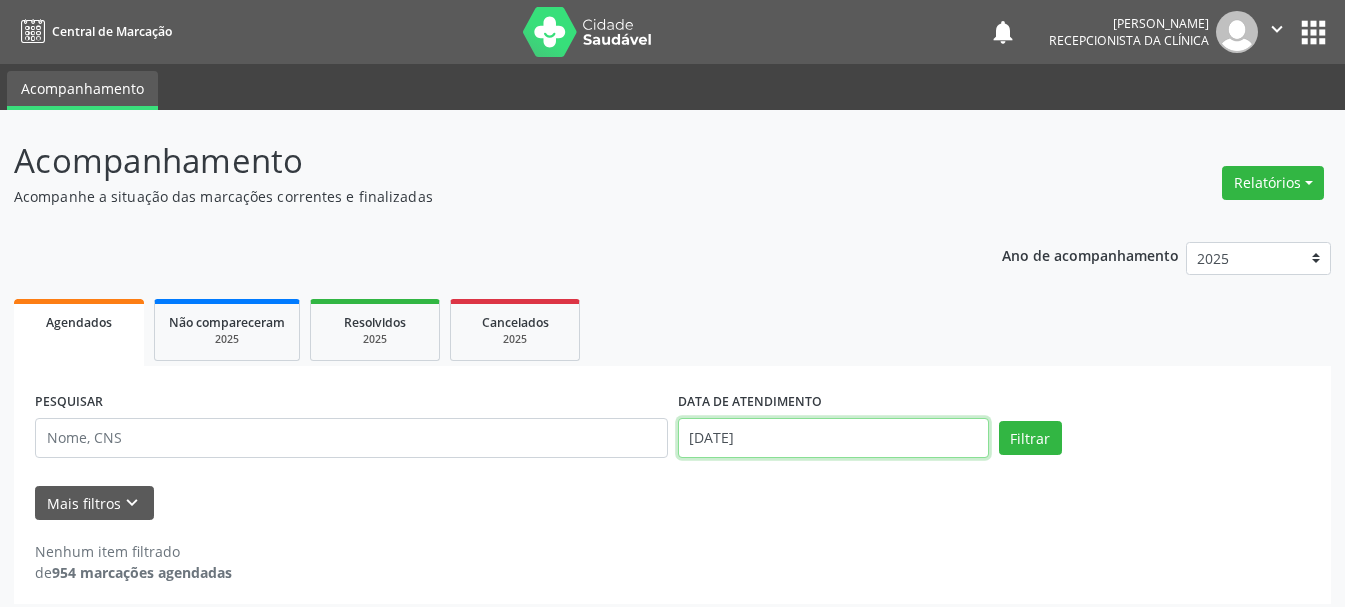 click on "[DATE]" at bounding box center (833, 438) 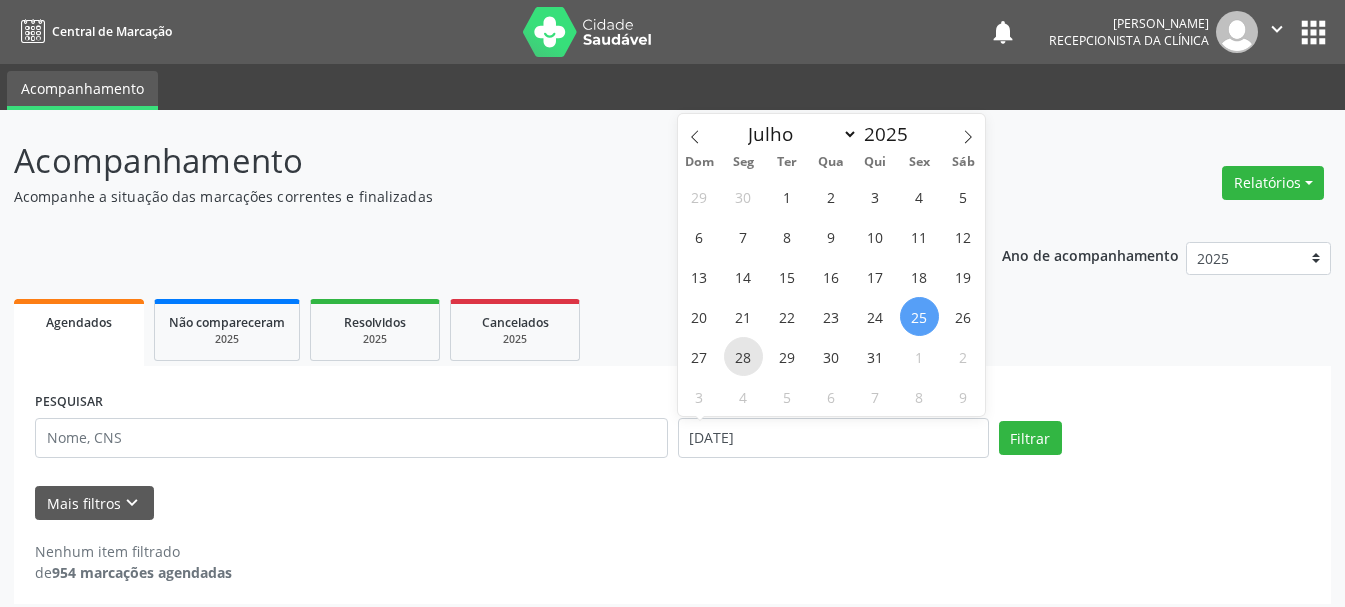 click on "28" at bounding box center (743, 356) 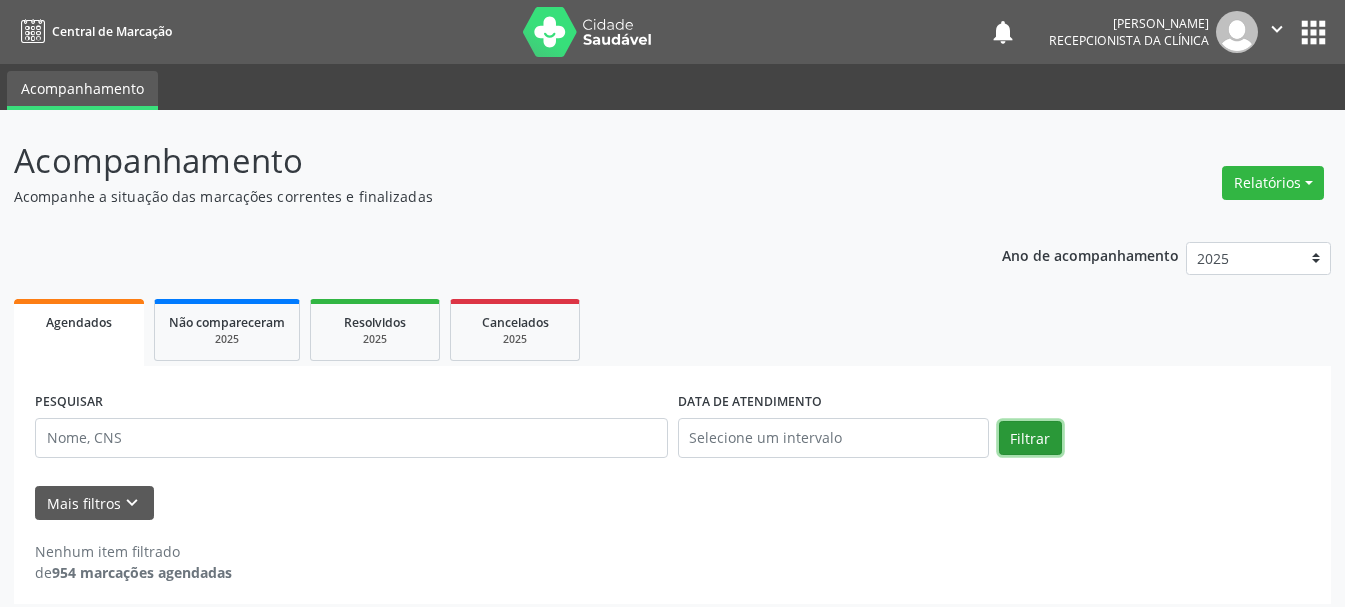 click on "Filtrar" at bounding box center (1030, 438) 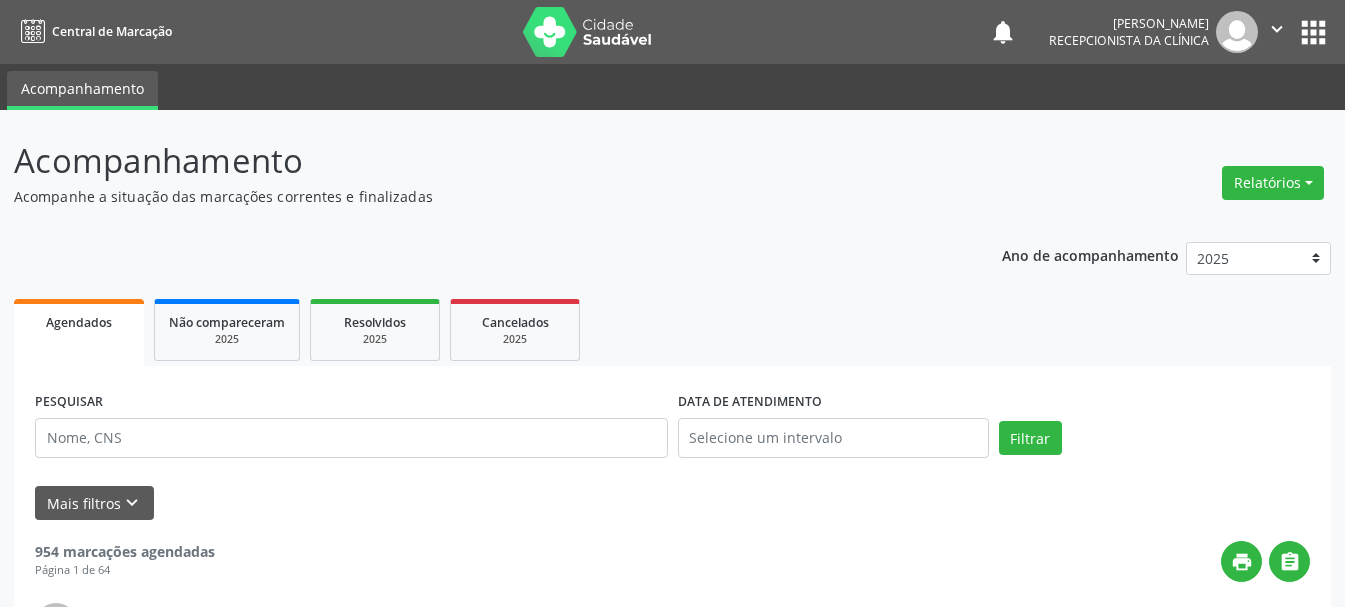 scroll, scrollTop: 400, scrollLeft: 0, axis: vertical 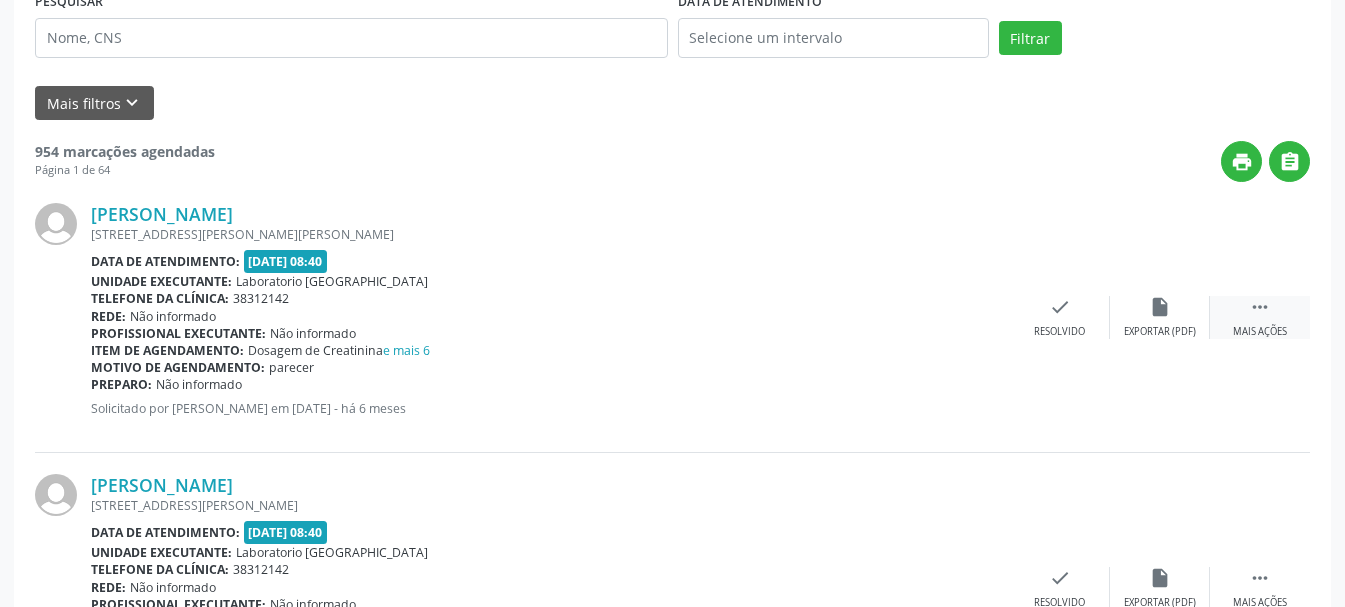 click on "" at bounding box center [1260, 307] 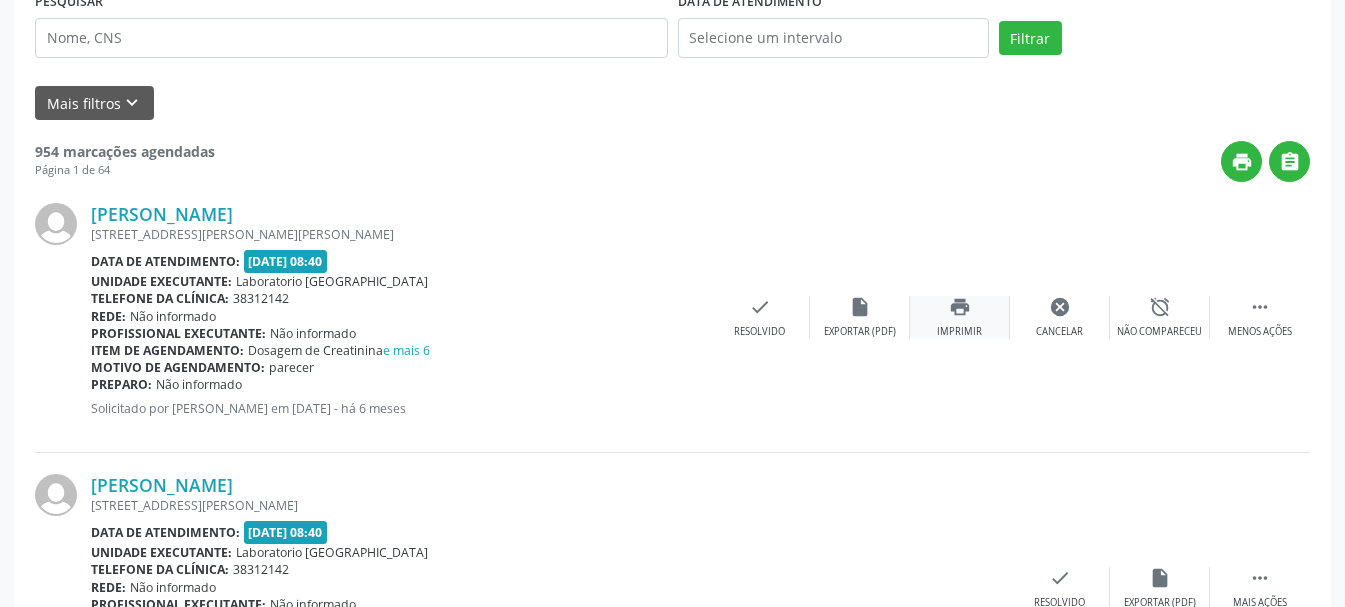 click on "print
Imprimir" at bounding box center [960, 317] 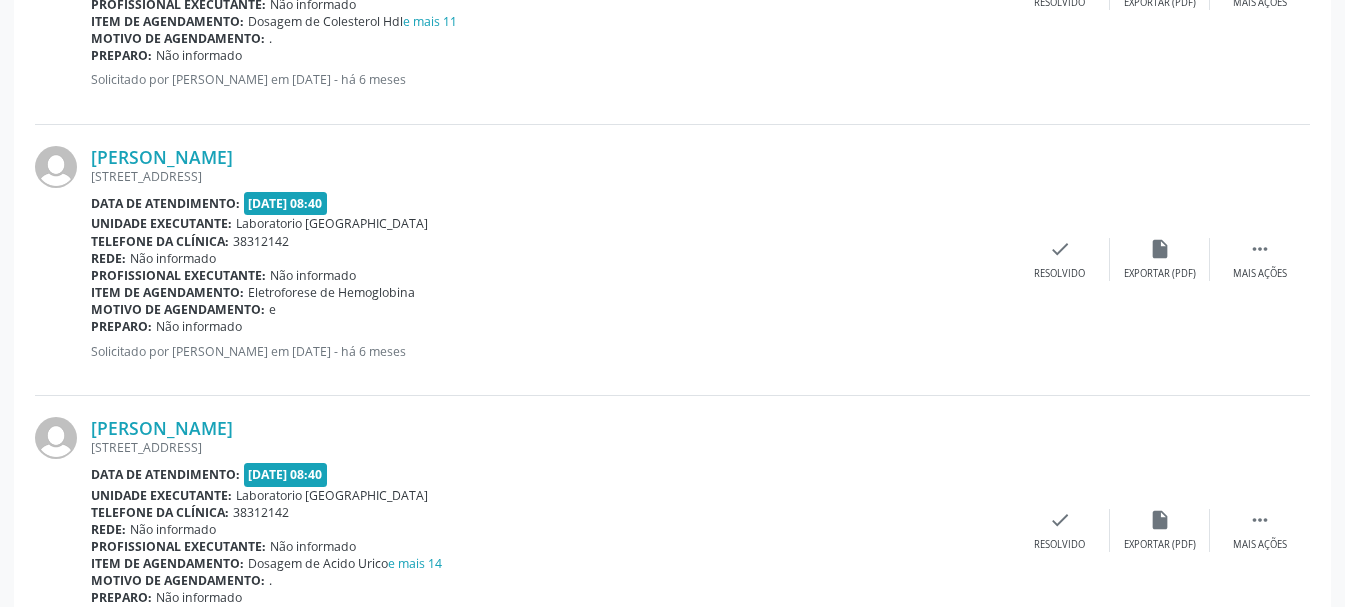 scroll, scrollTop: 1100, scrollLeft: 0, axis: vertical 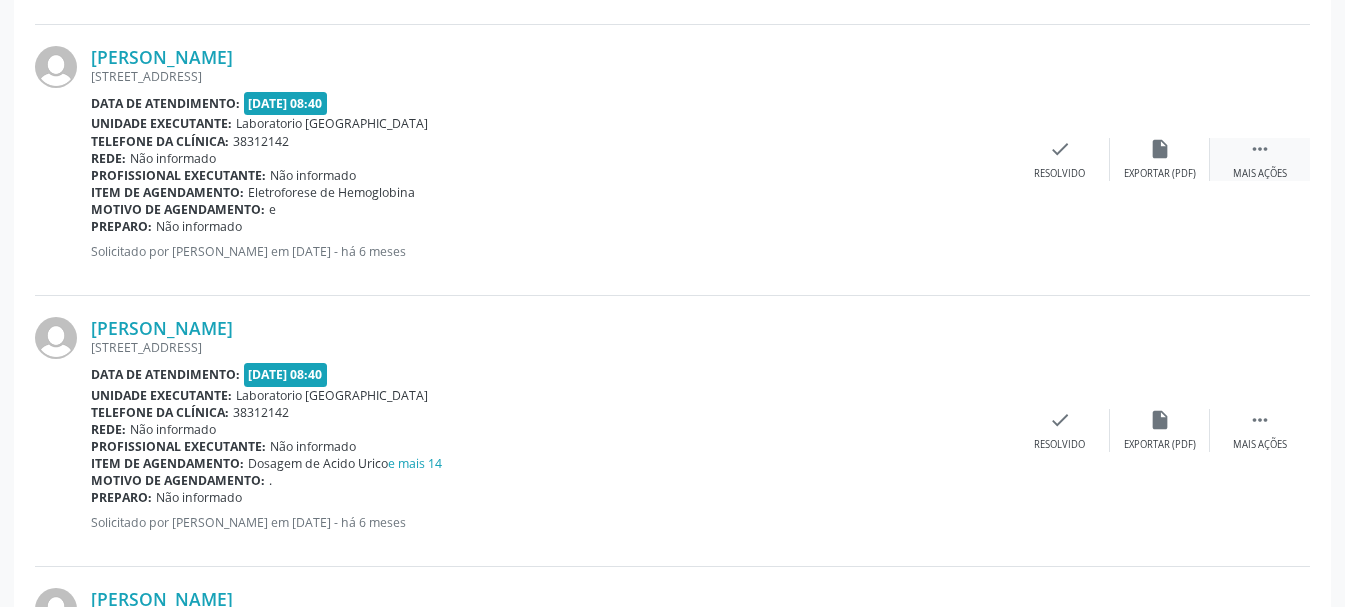 click on "
Mais ações" at bounding box center (1260, 159) 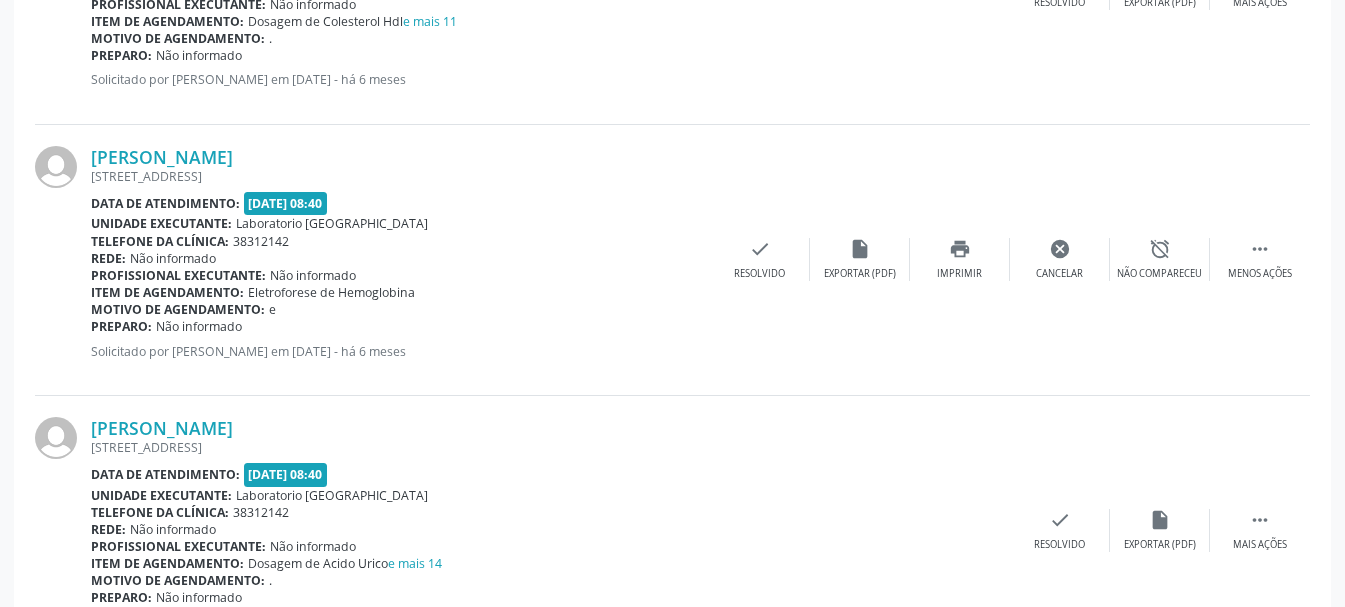 scroll, scrollTop: 1100, scrollLeft: 0, axis: vertical 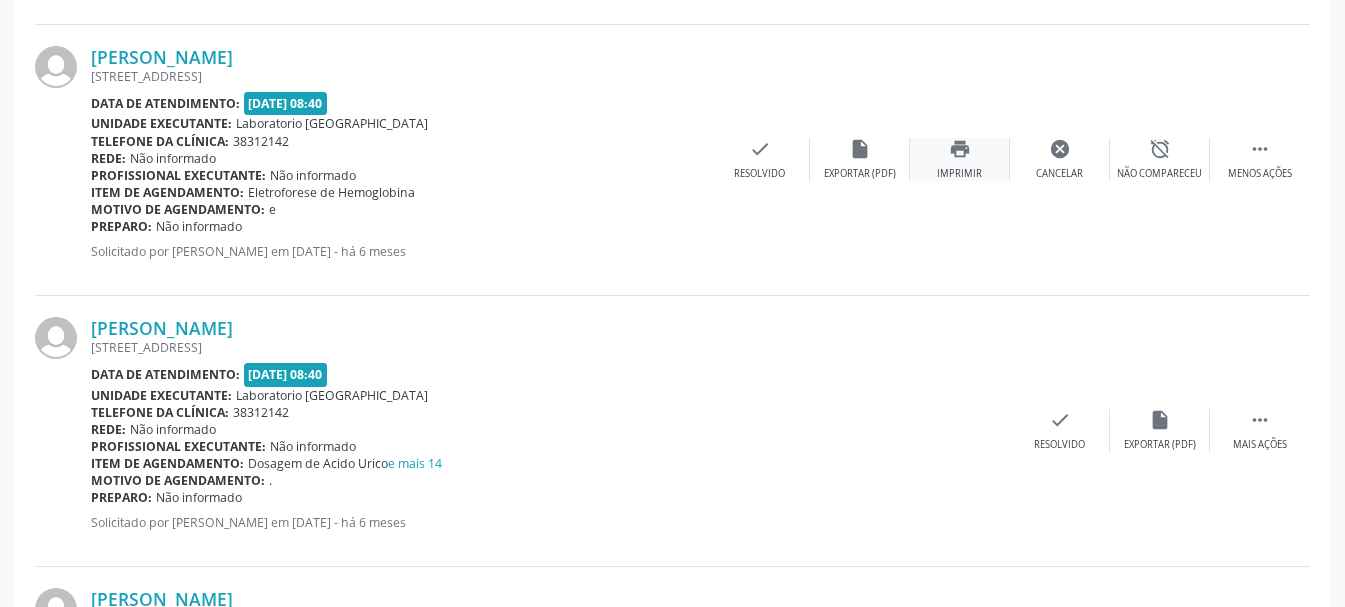 click on "print
Imprimir" at bounding box center [960, 159] 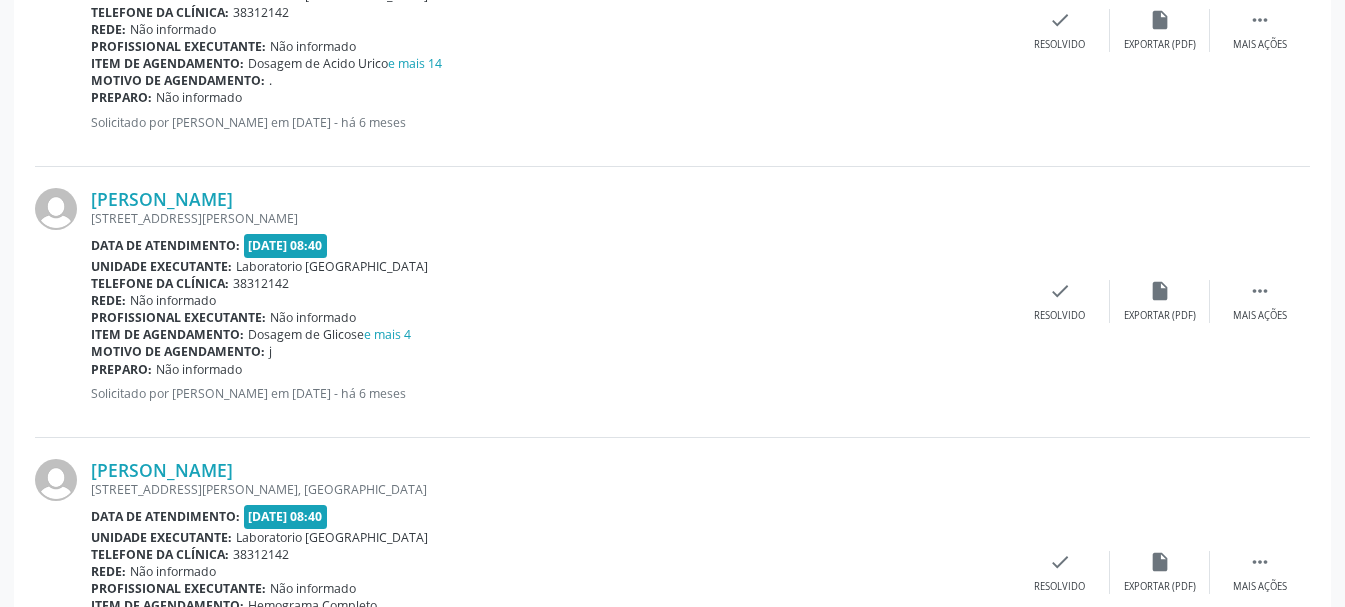 scroll, scrollTop: 1600, scrollLeft: 0, axis: vertical 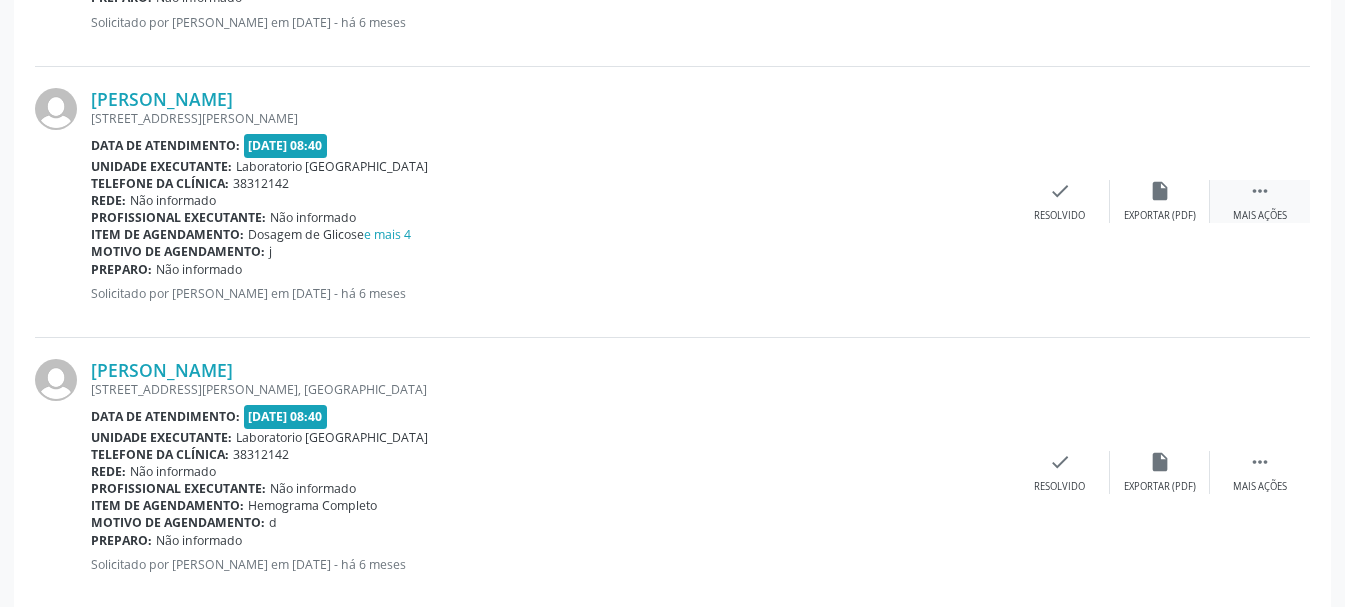 click on "
Mais ações" at bounding box center (1260, 201) 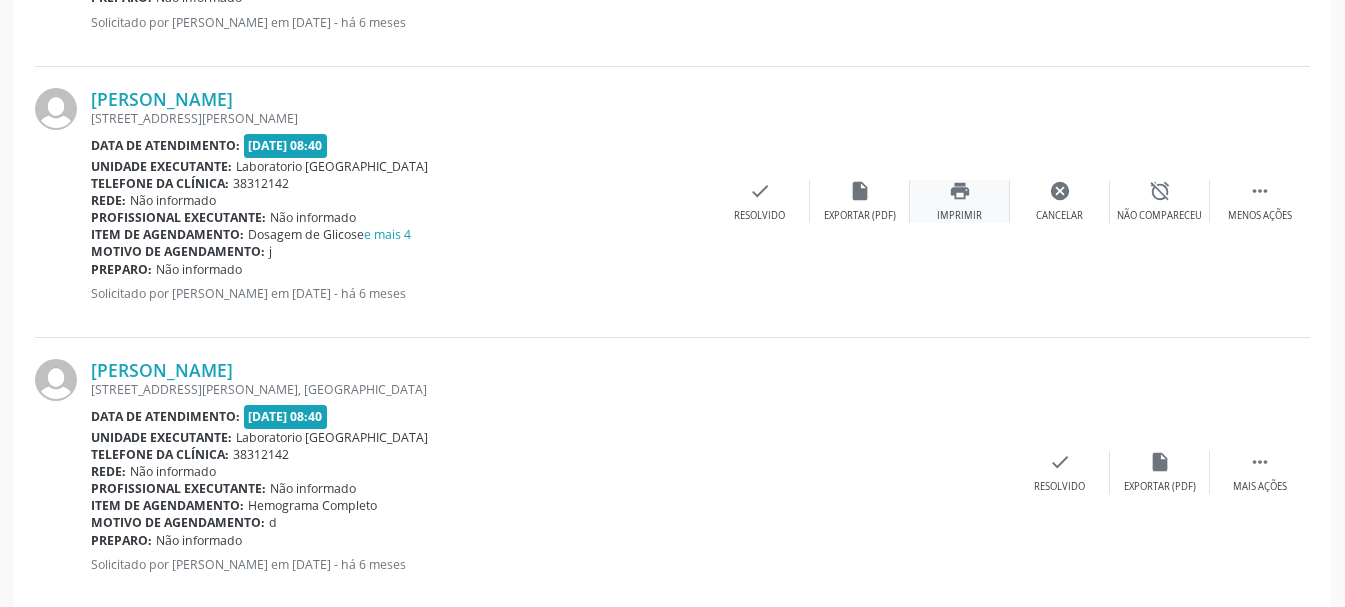 click on "print
Imprimir" at bounding box center [960, 201] 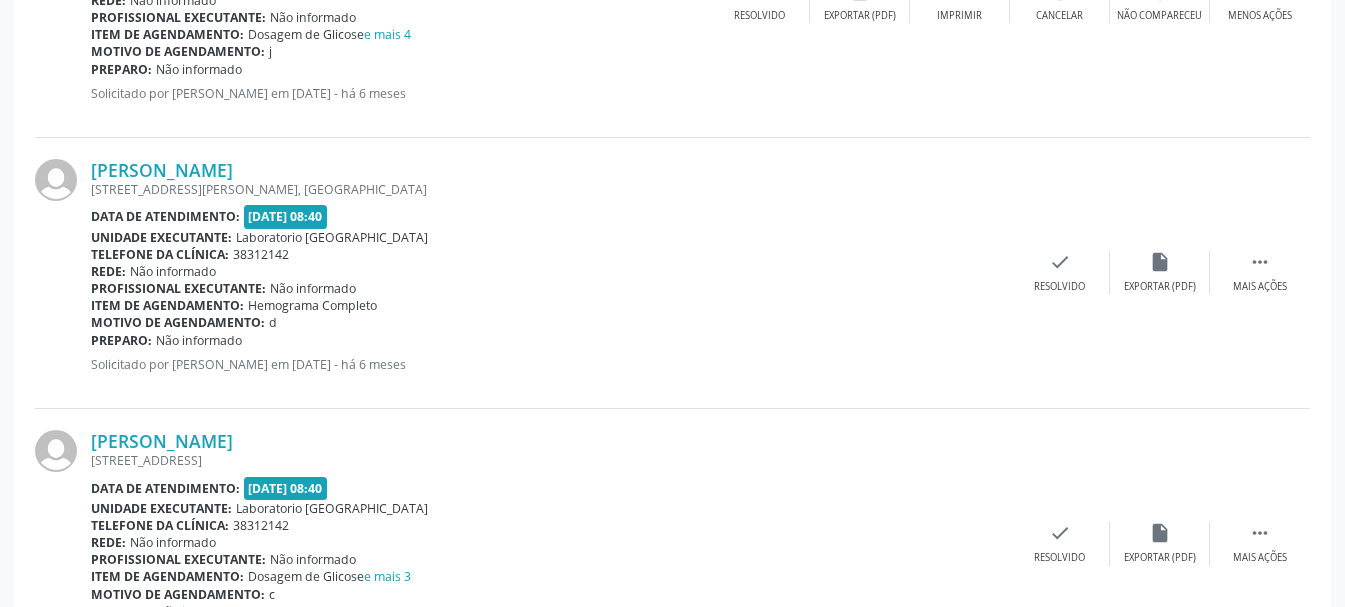 scroll, scrollTop: 1900, scrollLeft: 0, axis: vertical 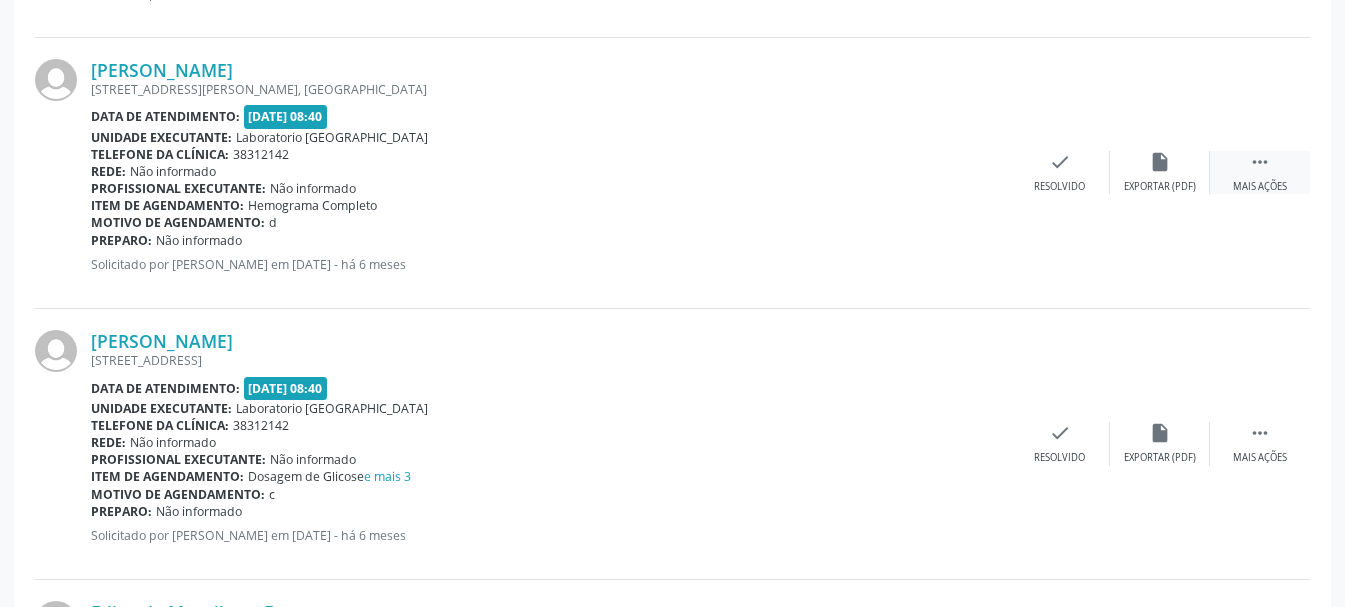 click on "" at bounding box center [1260, 162] 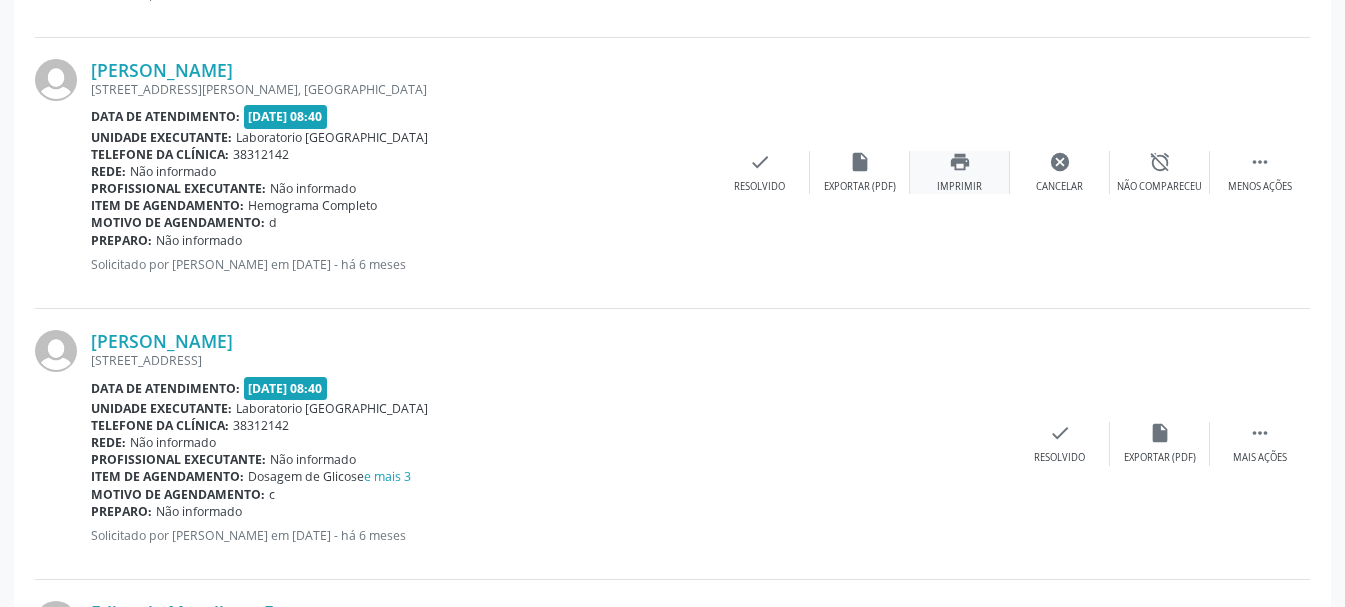 click on "Imprimir" at bounding box center (959, 187) 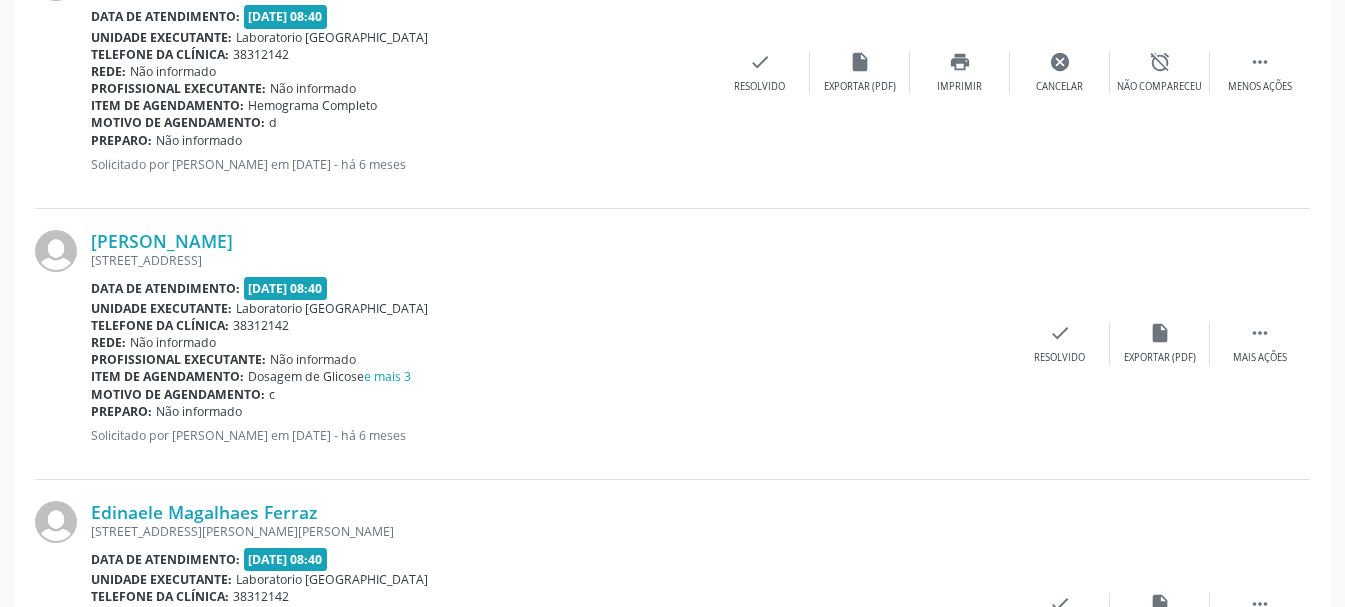 scroll, scrollTop: 2100, scrollLeft: 0, axis: vertical 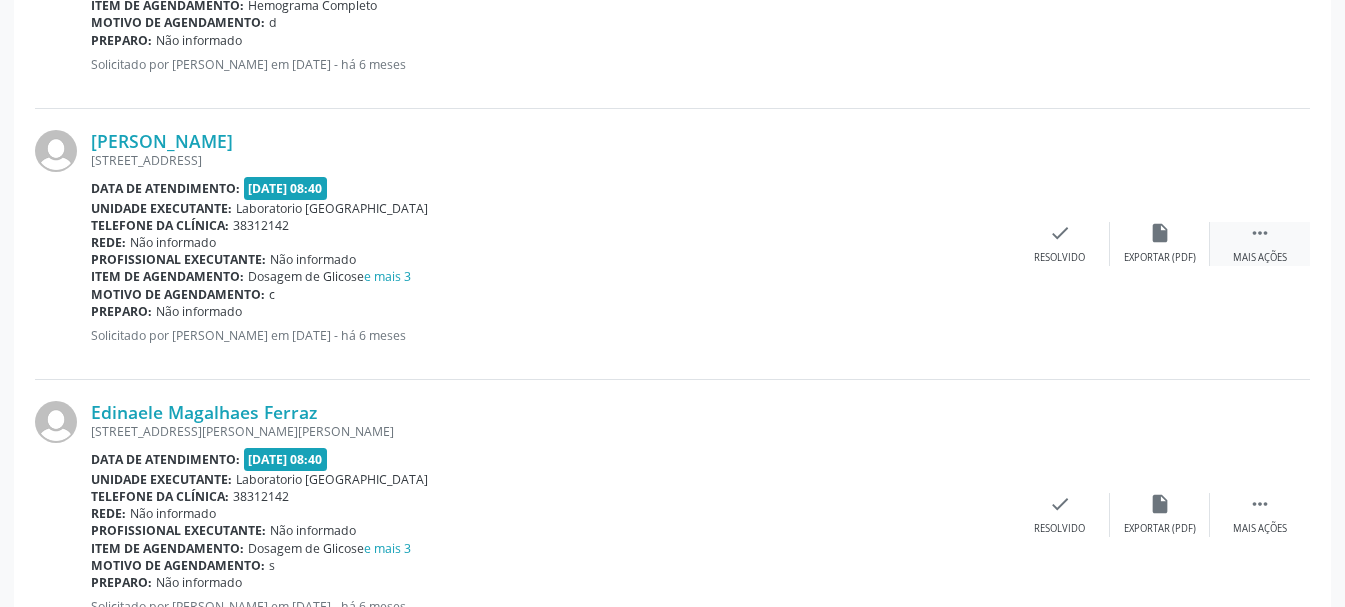 click on "
Mais ações" at bounding box center (1260, 243) 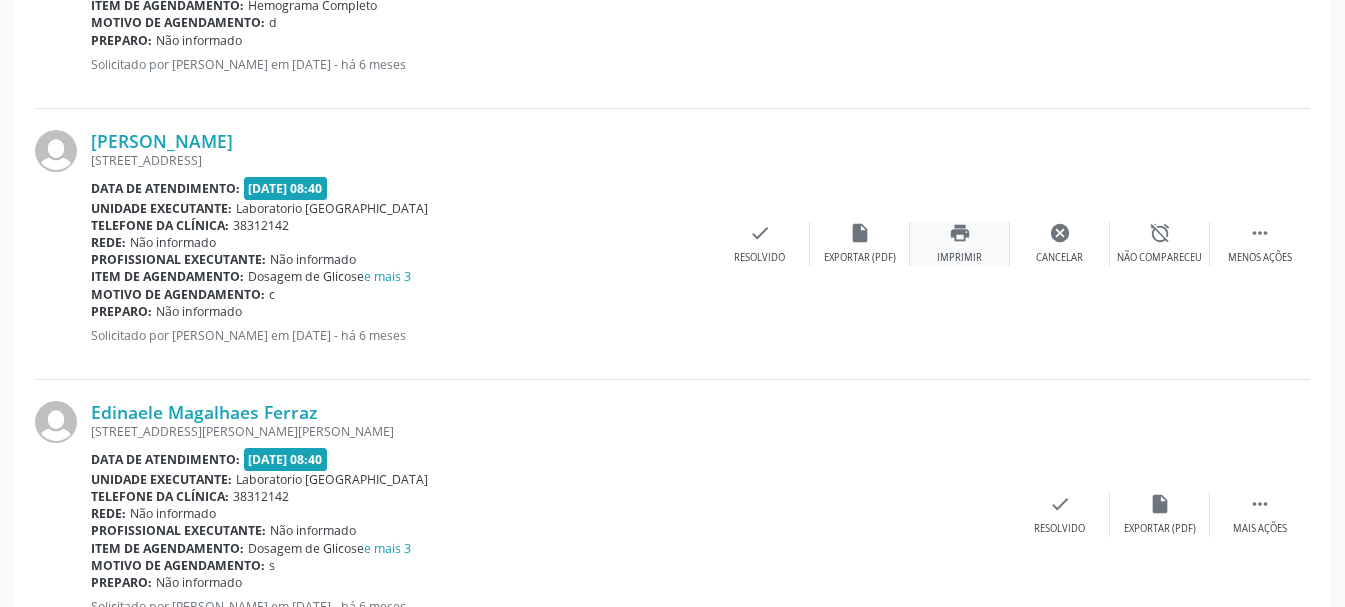 click on "print
Imprimir" at bounding box center (960, 243) 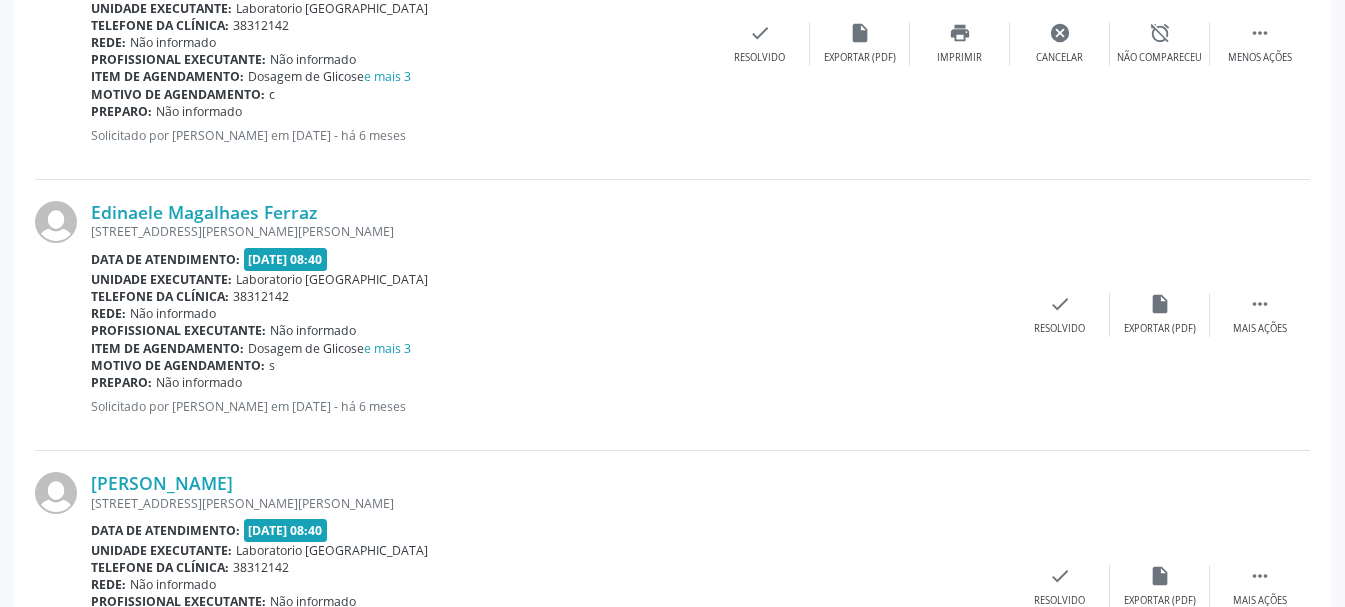 scroll, scrollTop: 2400, scrollLeft: 0, axis: vertical 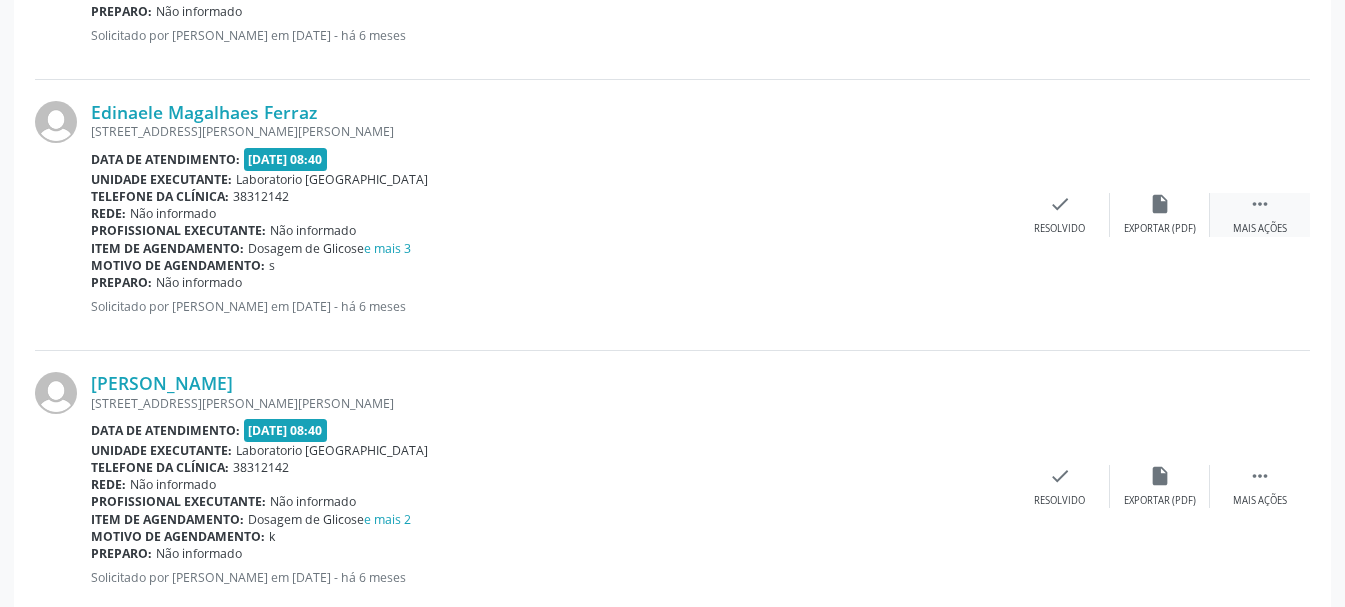 click on "
Mais ações" at bounding box center [1260, 214] 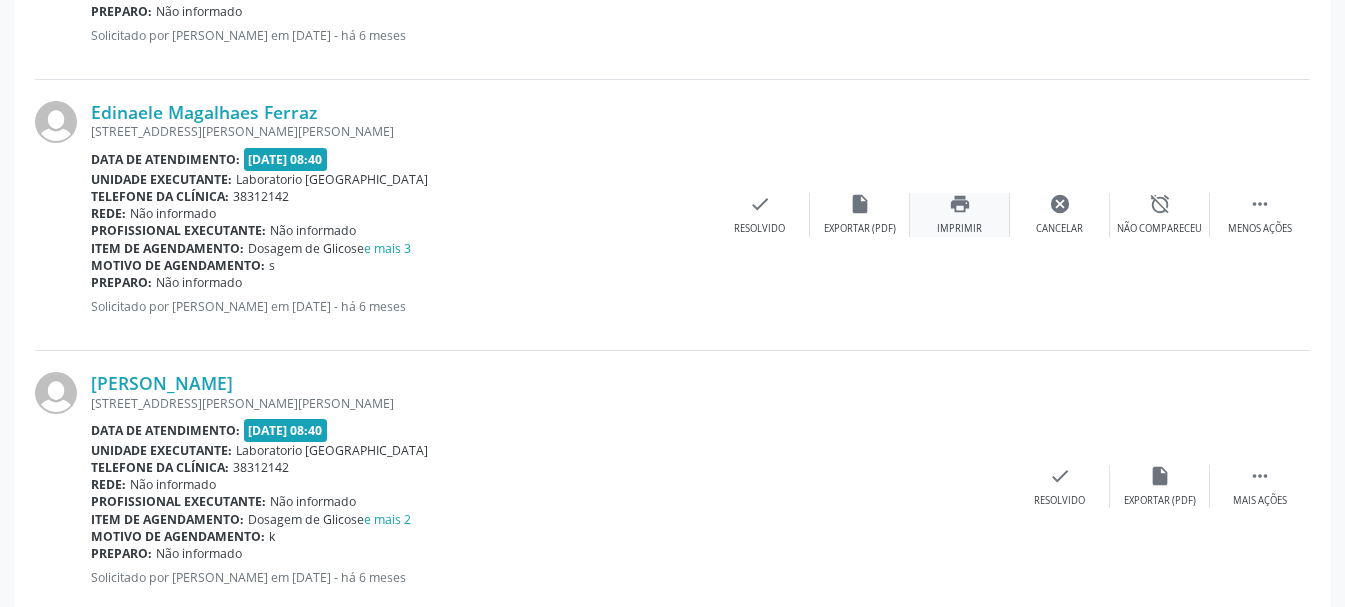 click on "Imprimir" at bounding box center [959, 229] 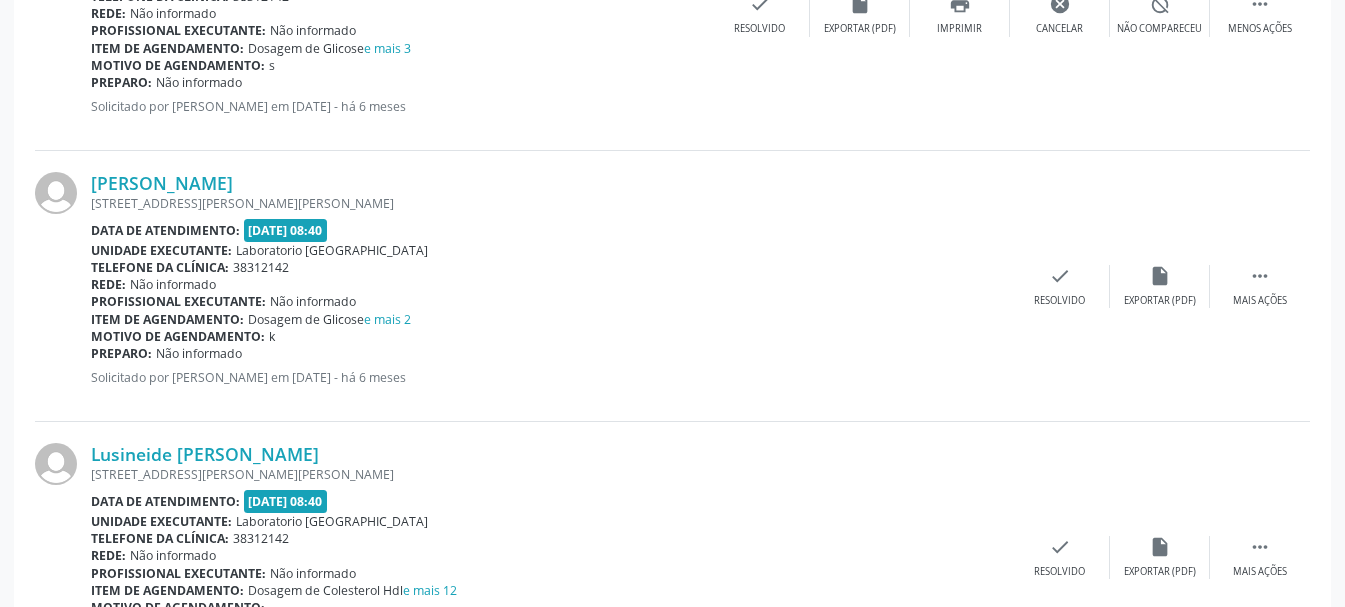 scroll, scrollTop: 2700, scrollLeft: 0, axis: vertical 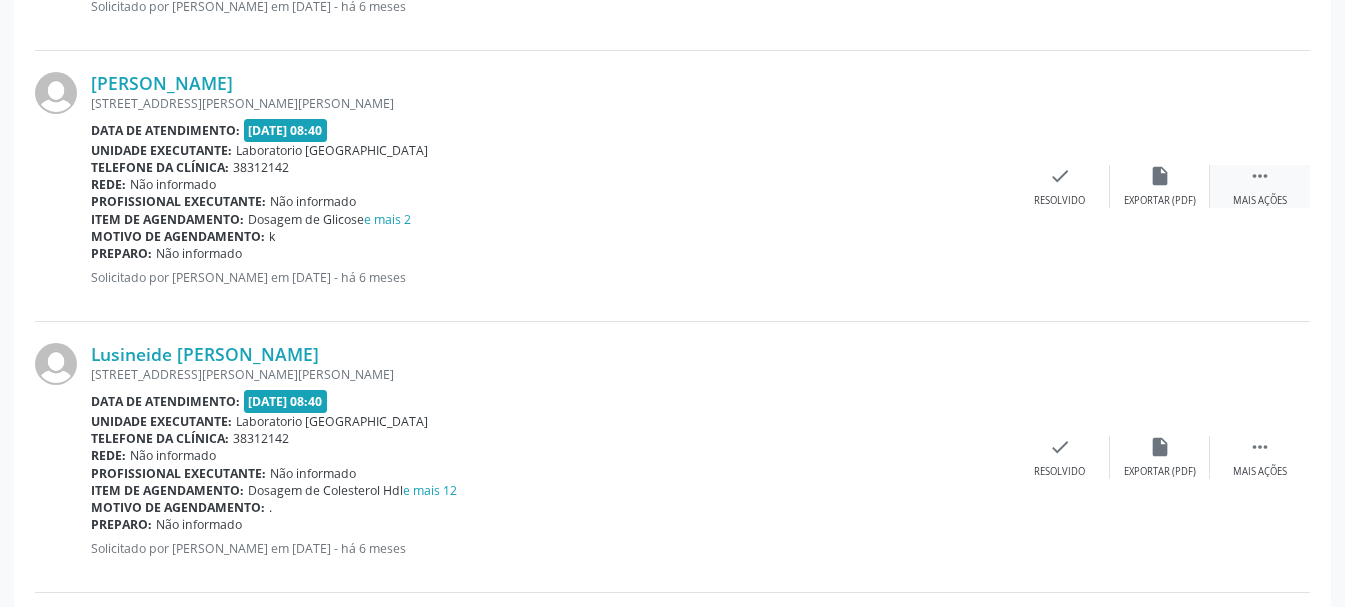 click on "
Mais ações" at bounding box center (1260, 186) 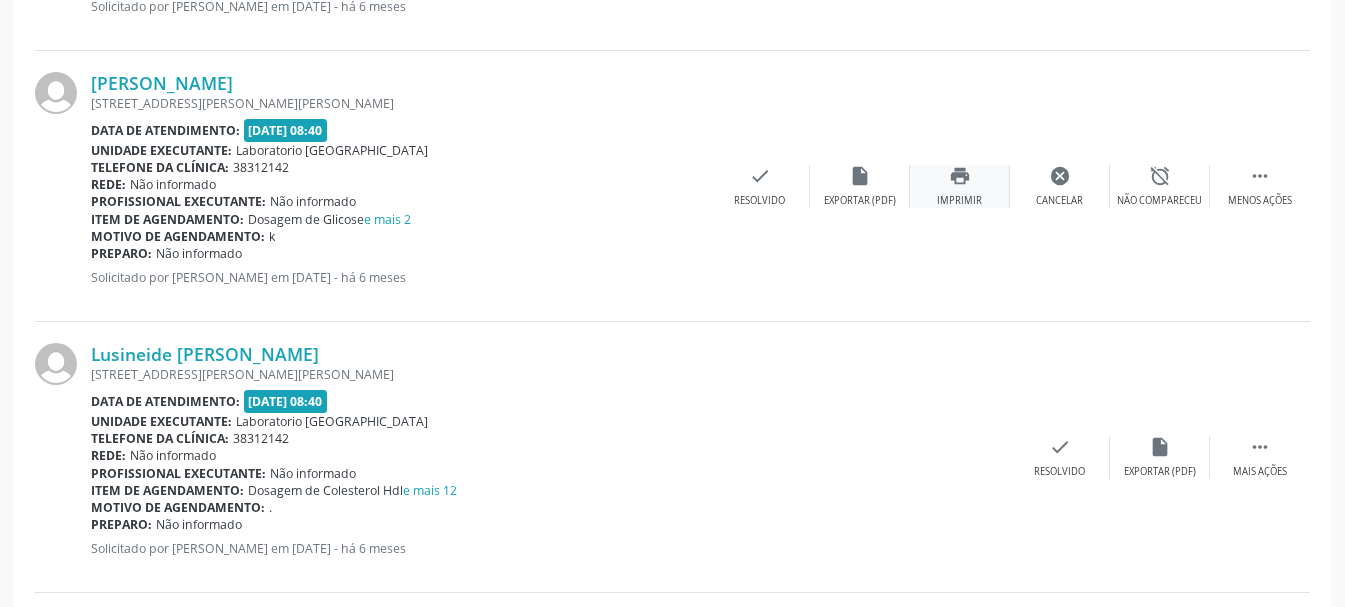 click on "print
Imprimir" at bounding box center [960, 186] 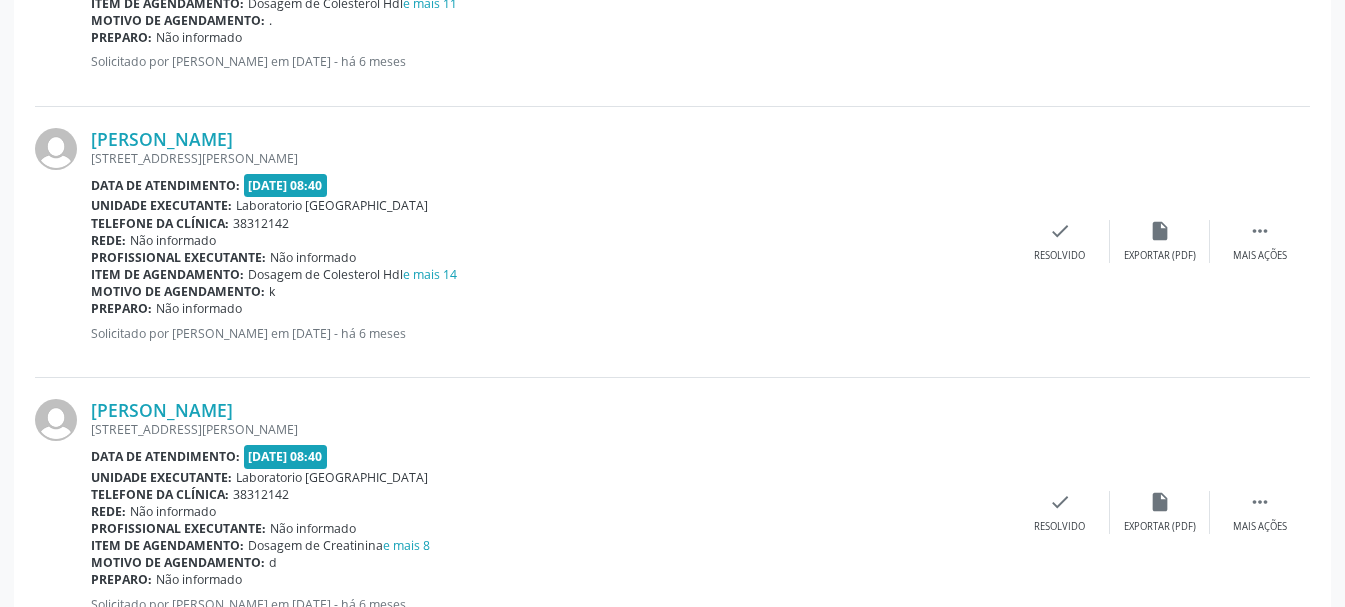 scroll, scrollTop: 4100, scrollLeft: 0, axis: vertical 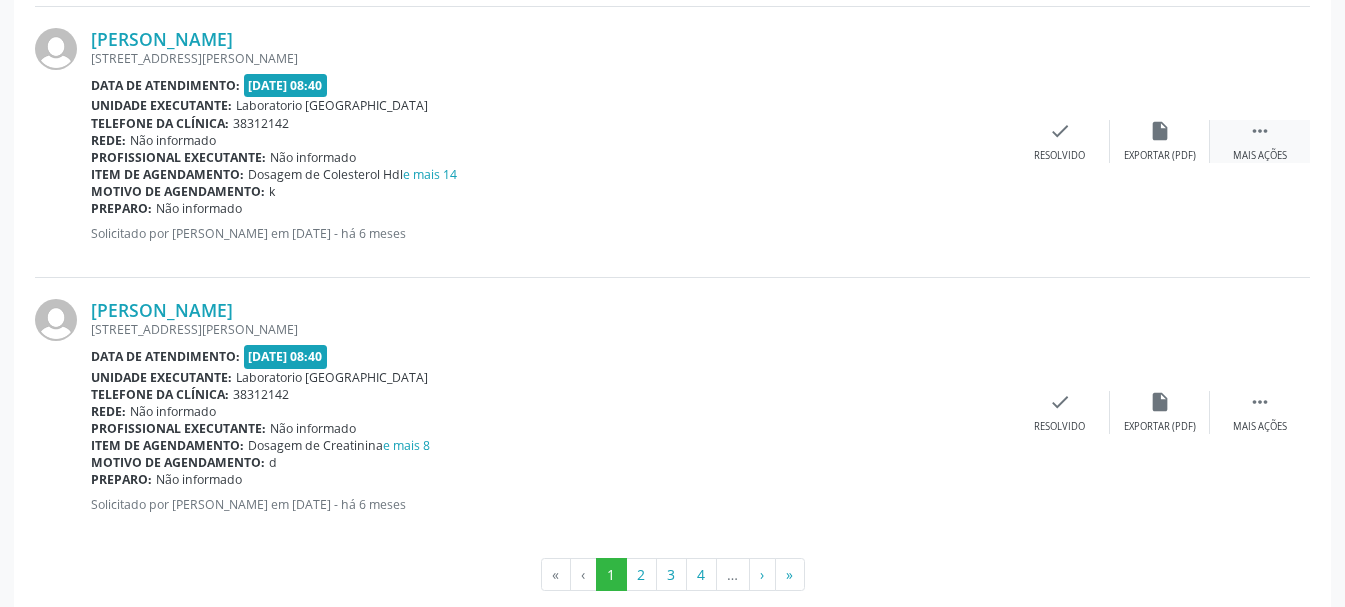 click on "" at bounding box center [1260, 131] 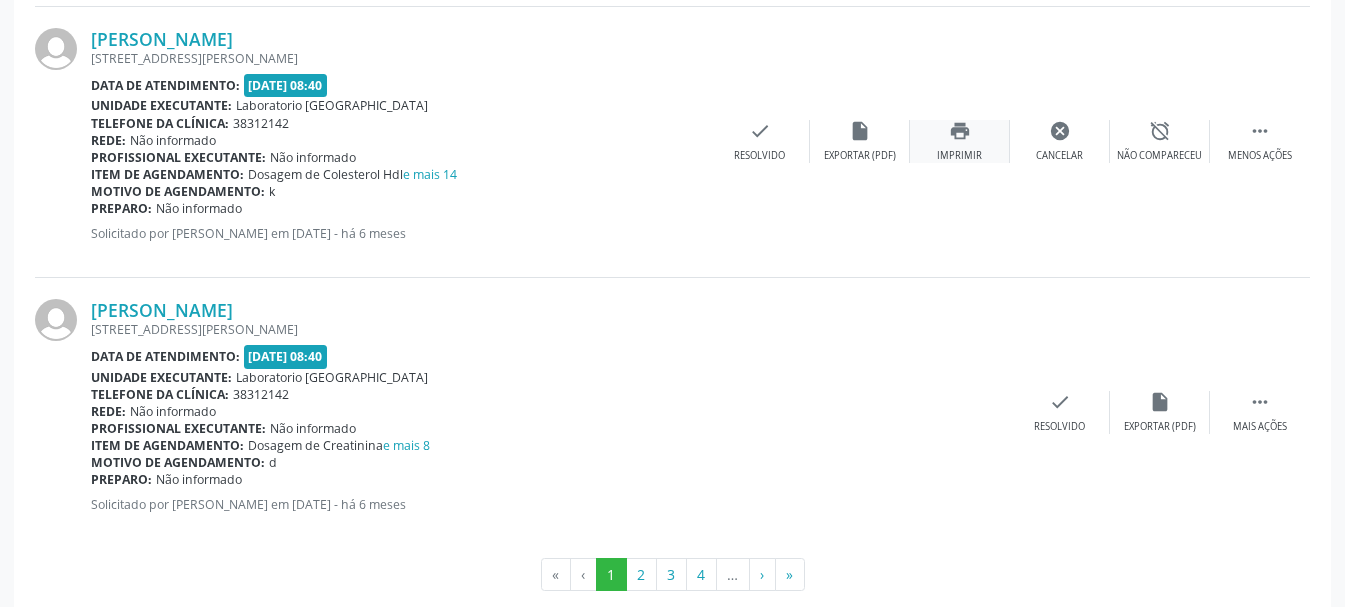 click on "print
Imprimir" at bounding box center (960, 141) 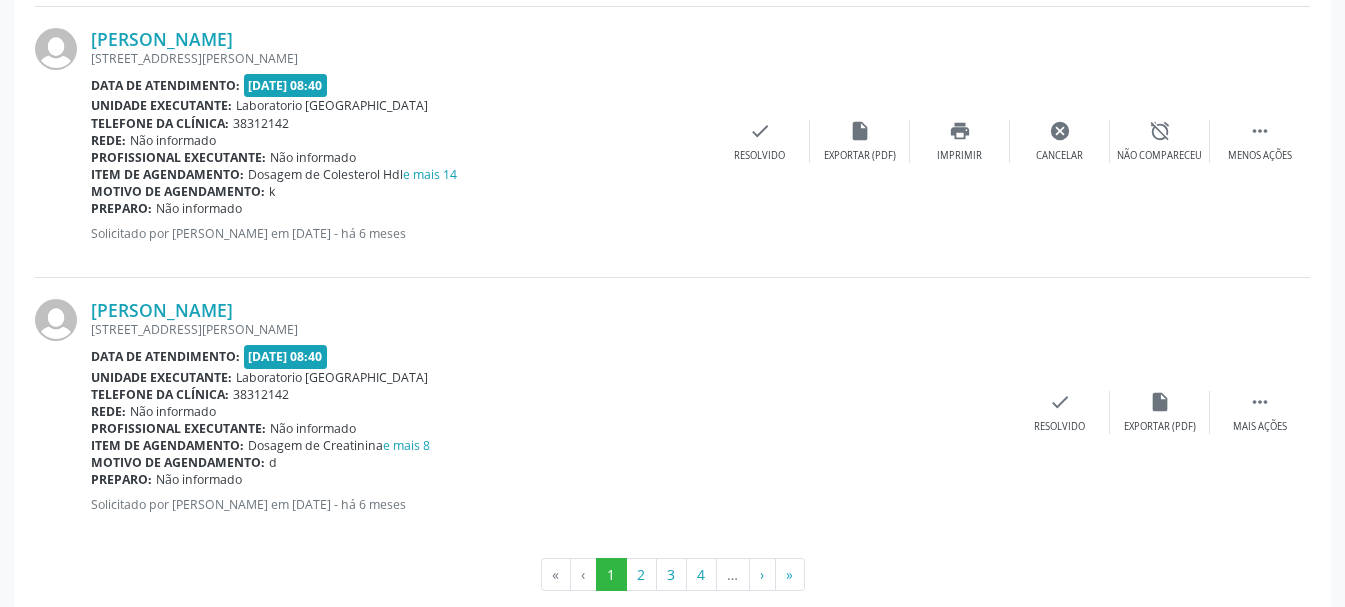 scroll, scrollTop: 4133, scrollLeft: 0, axis: vertical 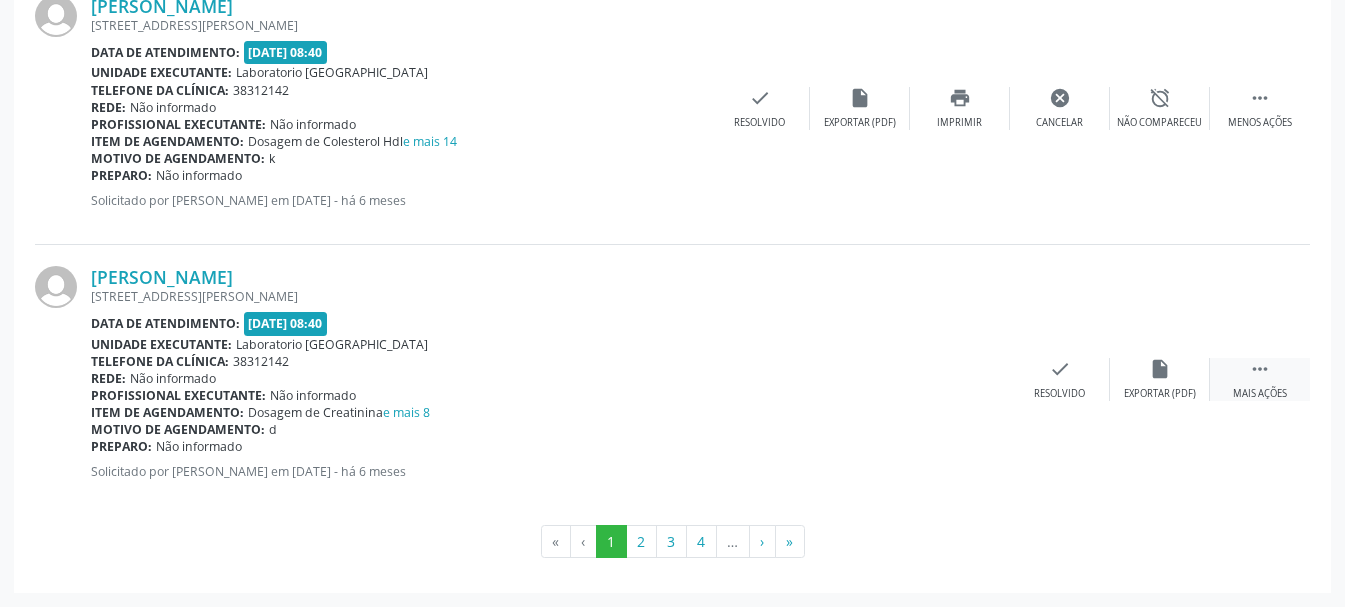 click on "
Mais ações" at bounding box center (1260, 379) 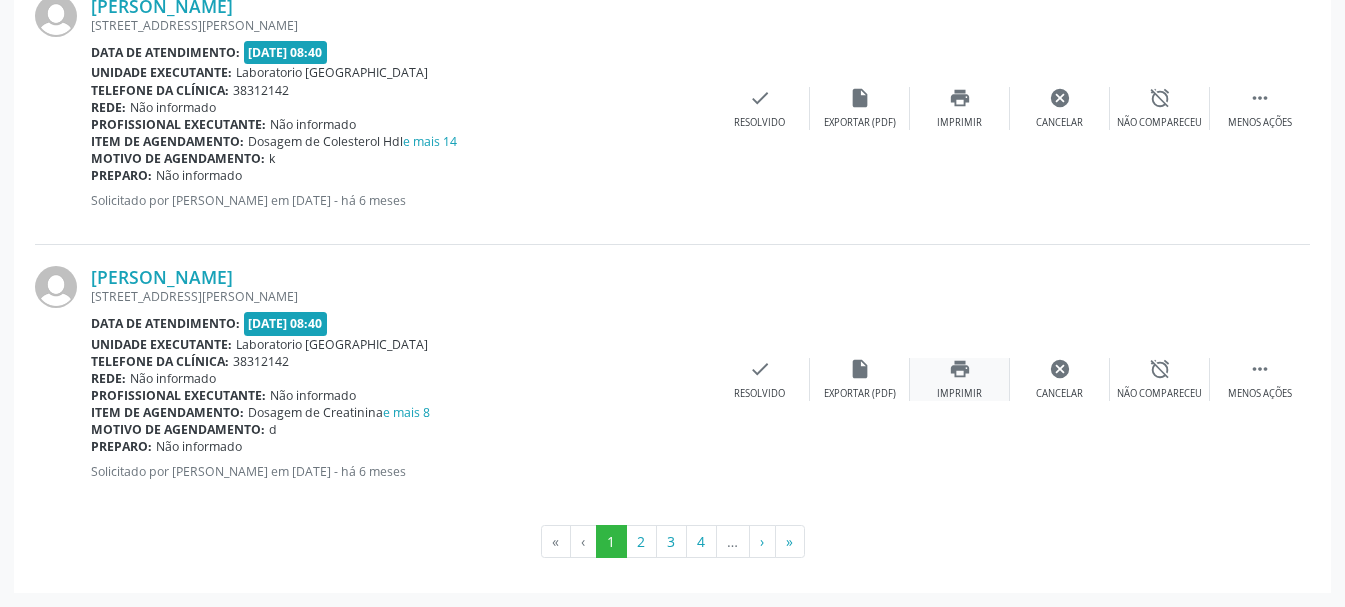 click on "Imprimir" at bounding box center [959, 394] 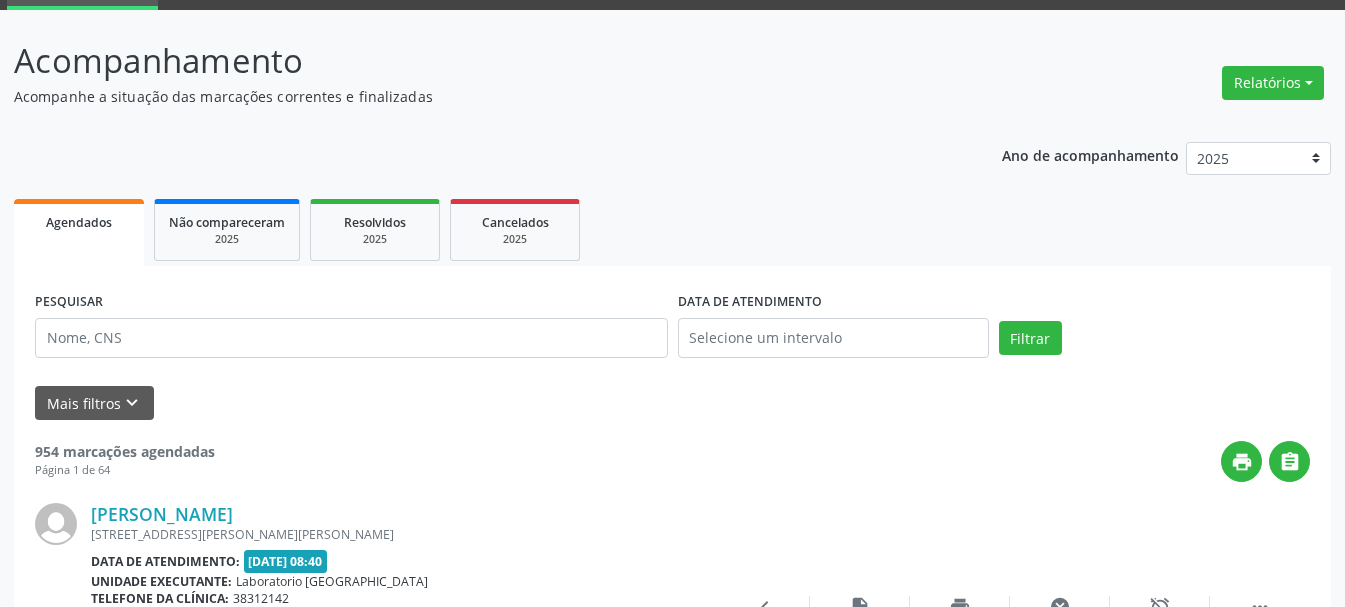 scroll, scrollTop: 200, scrollLeft: 0, axis: vertical 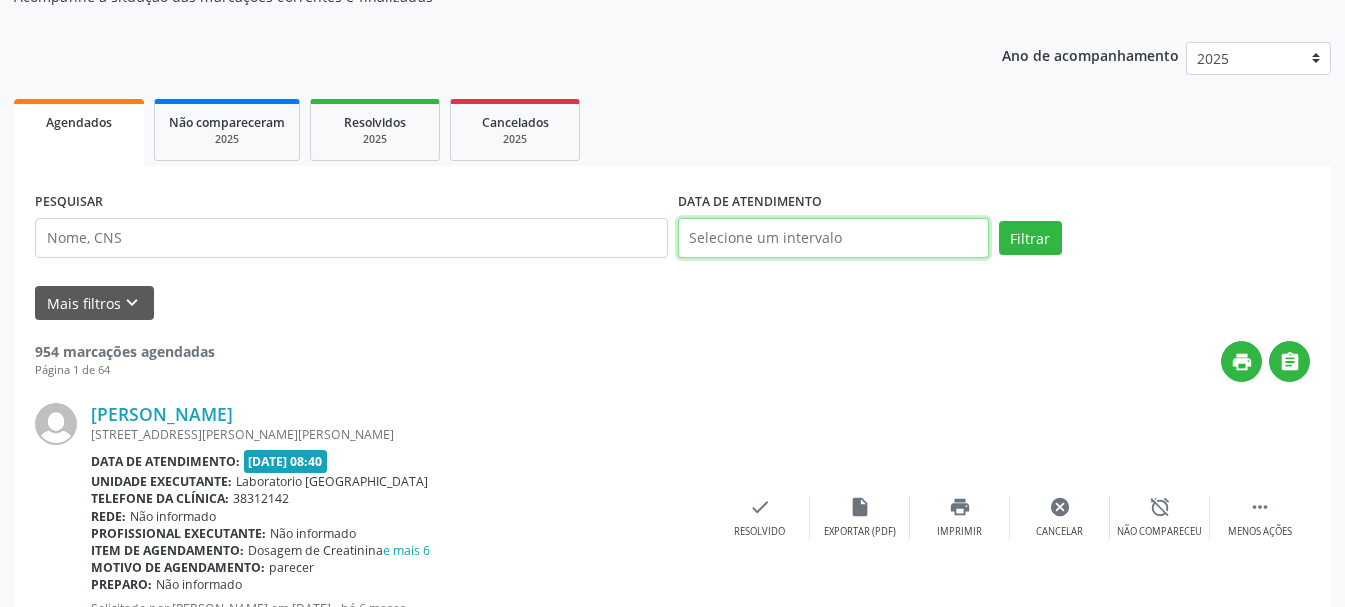 click at bounding box center [833, 238] 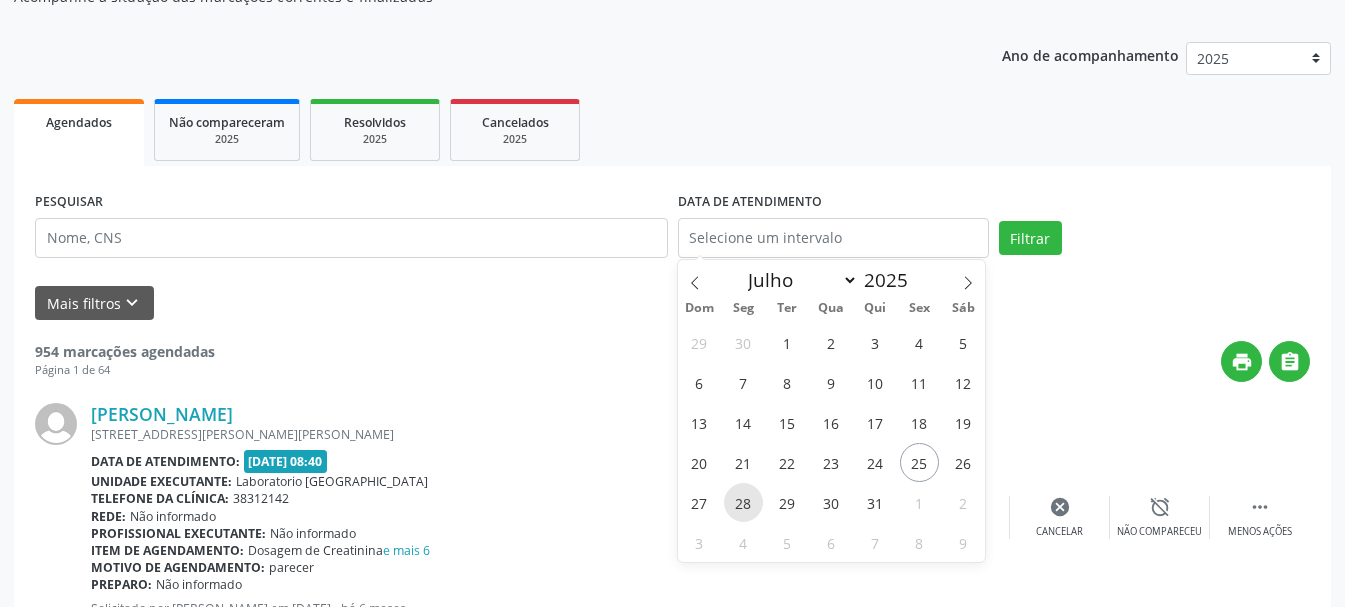 click on "28" at bounding box center (743, 502) 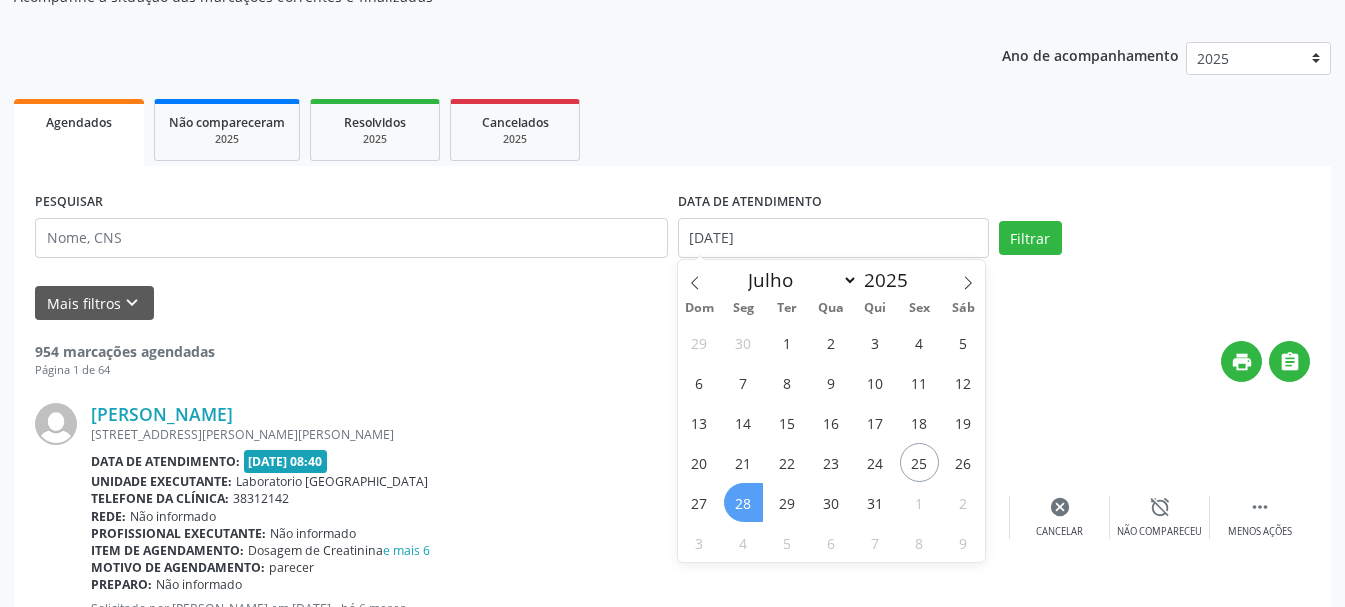 click on "28" at bounding box center (743, 502) 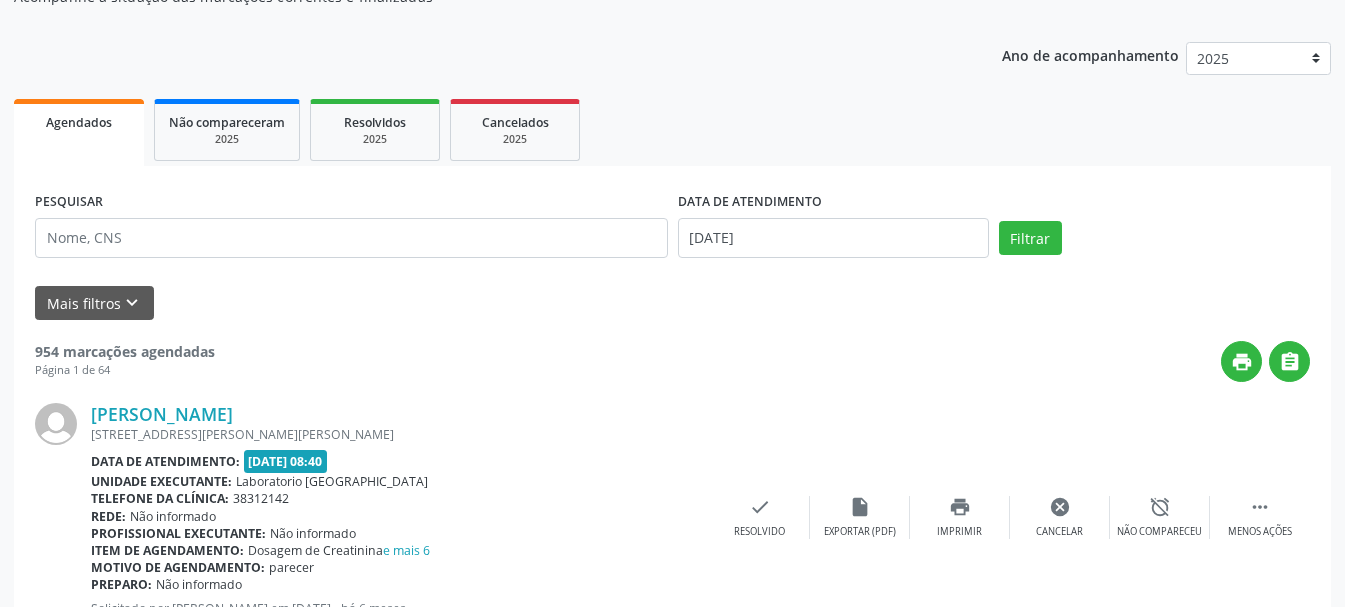 click on "check
Resolvido" at bounding box center [760, 517] 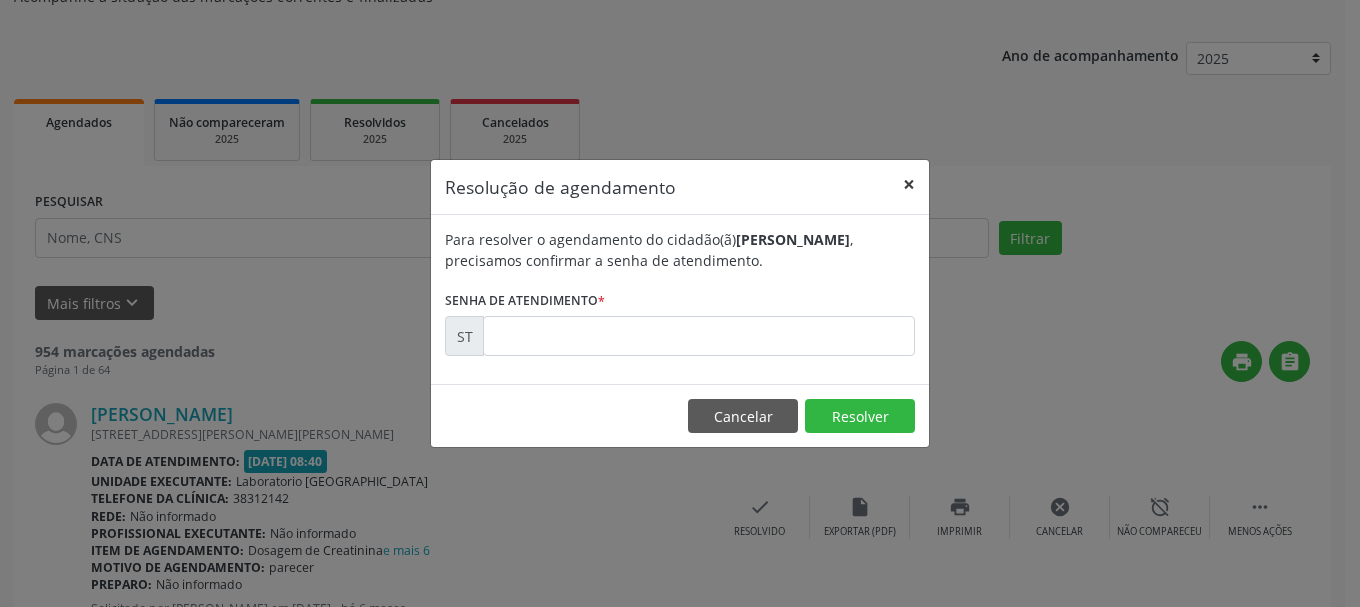 click on "×" at bounding box center (909, 184) 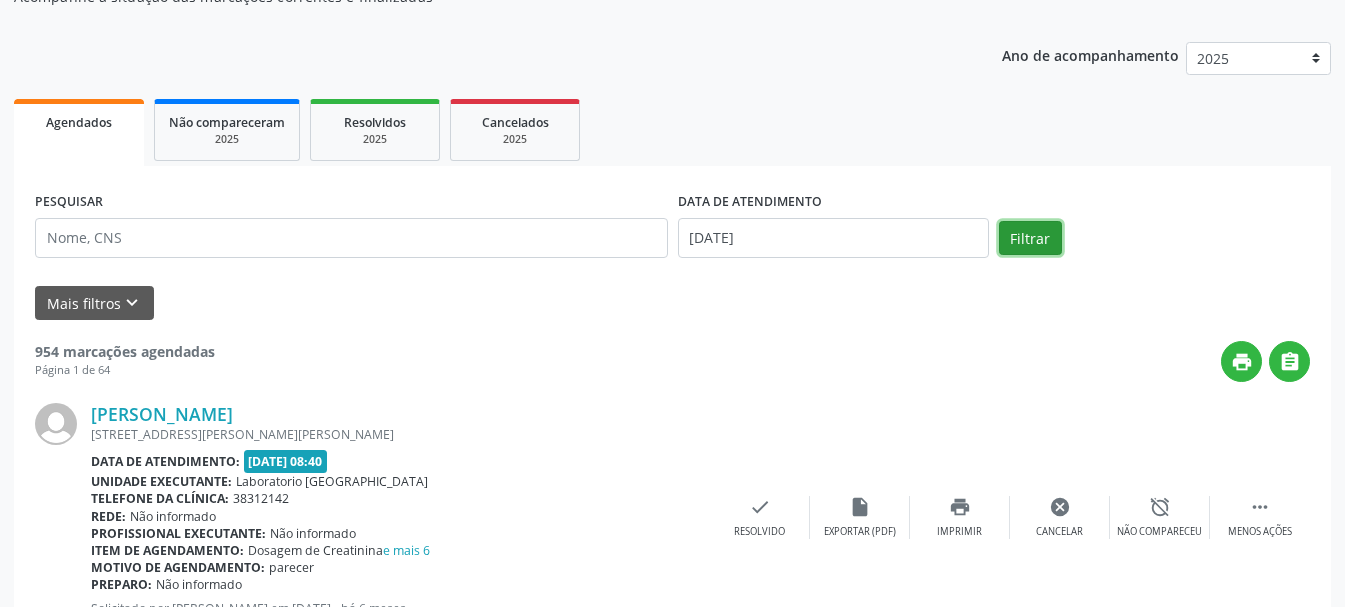 click on "Filtrar" at bounding box center (1030, 238) 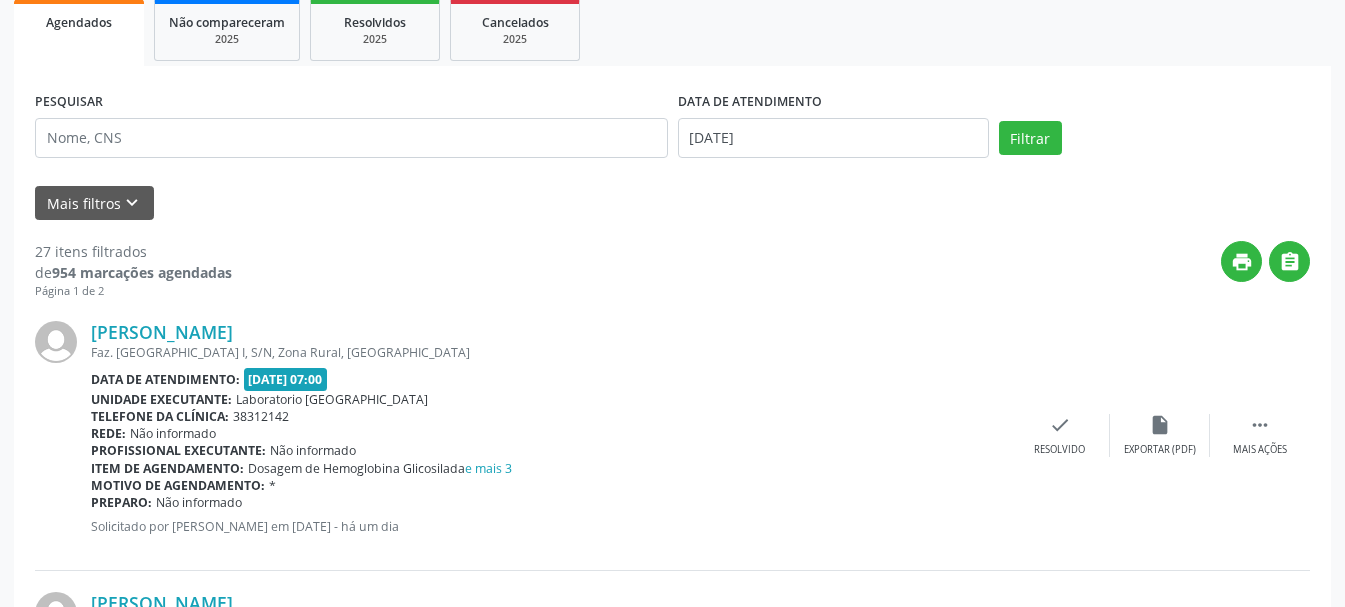 scroll, scrollTop: 400, scrollLeft: 0, axis: vertical 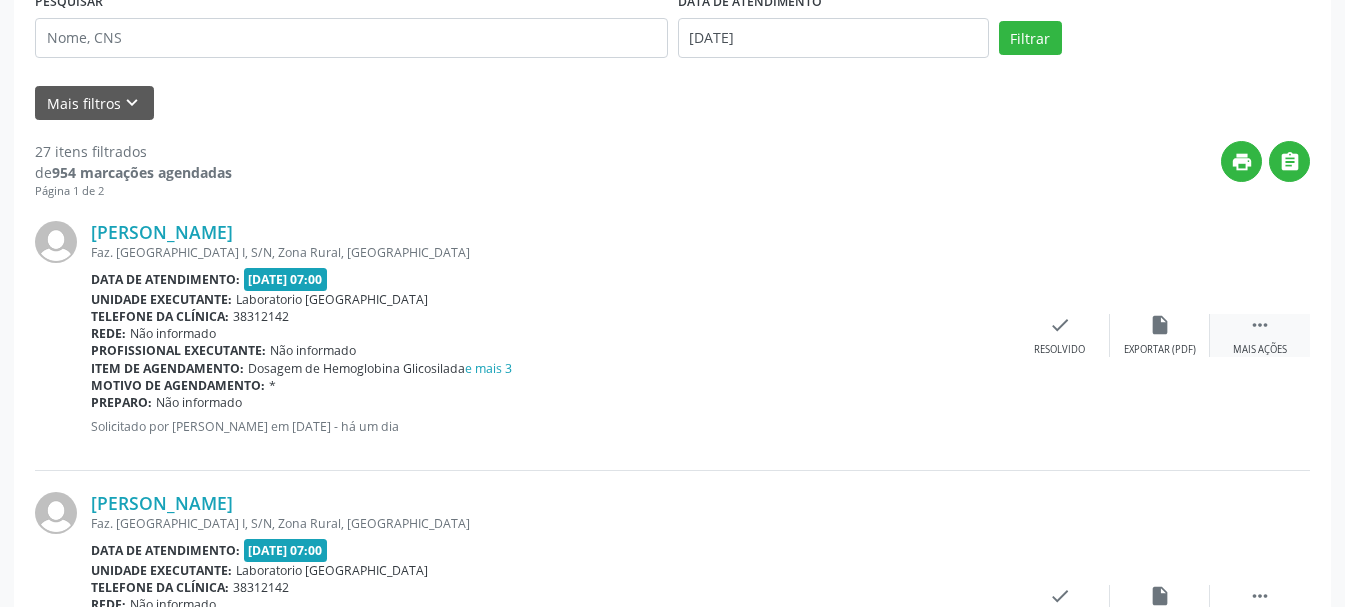 click on "" at bounding box center (1260, 325) 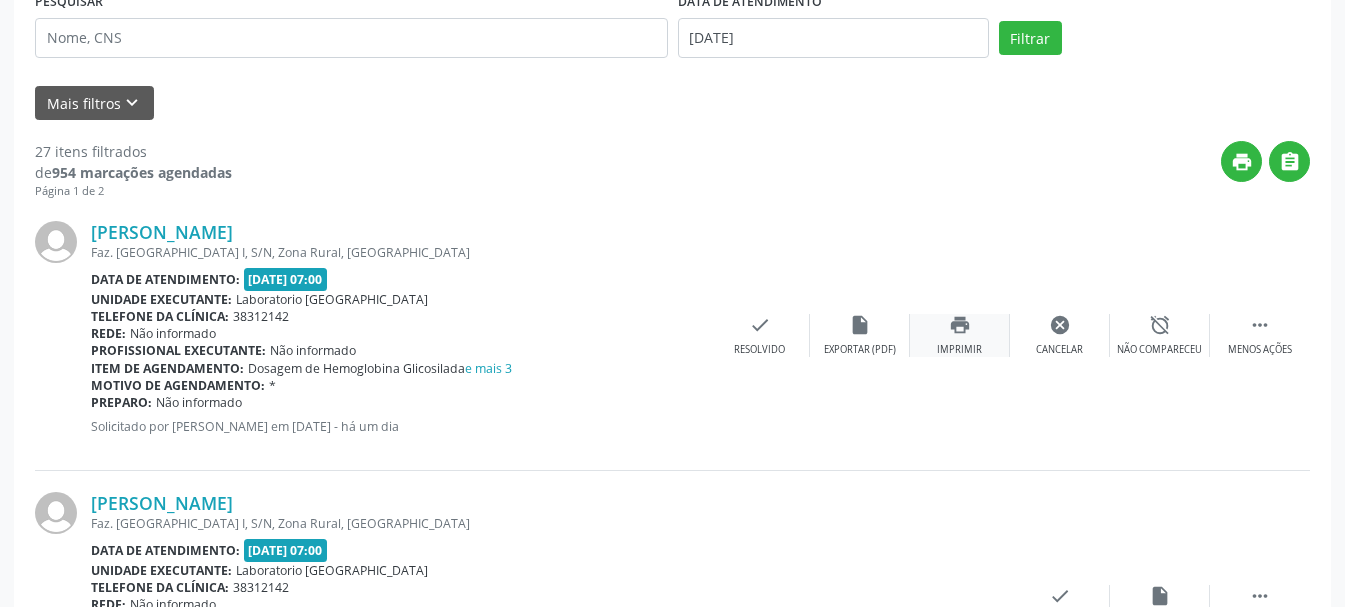 click on "print
Imprimir" at bounding box center [960, 335] 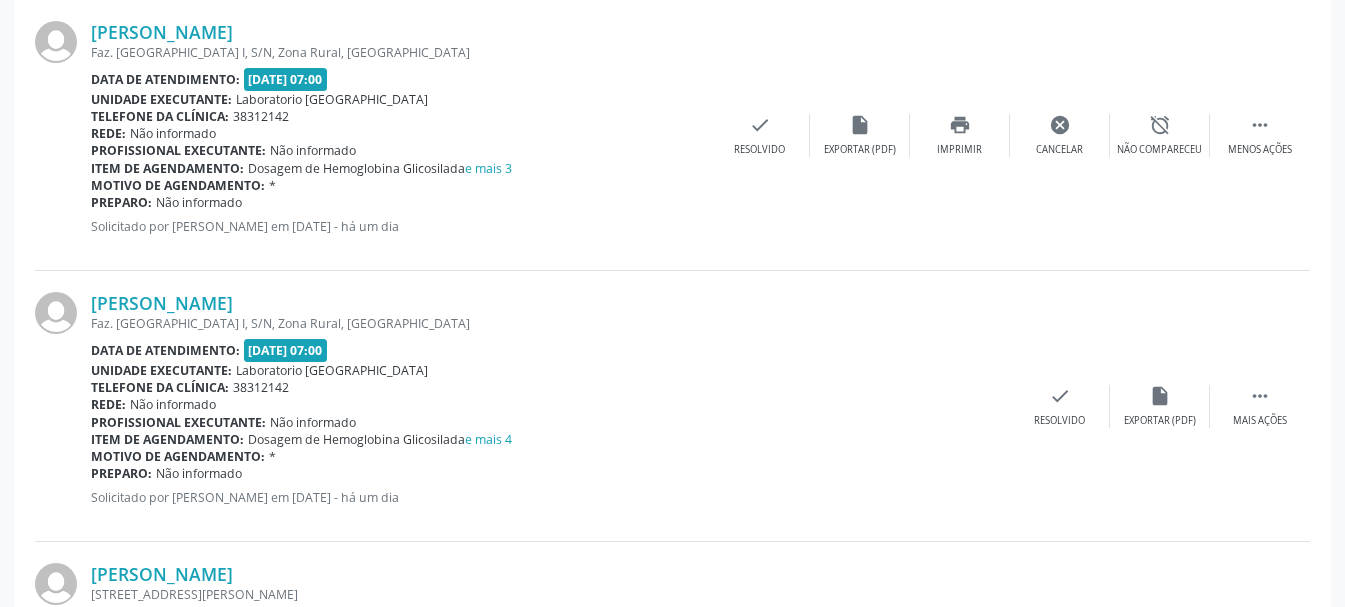 scroll, scrollTop: 700, scrollLeft: 0, axis: vertical 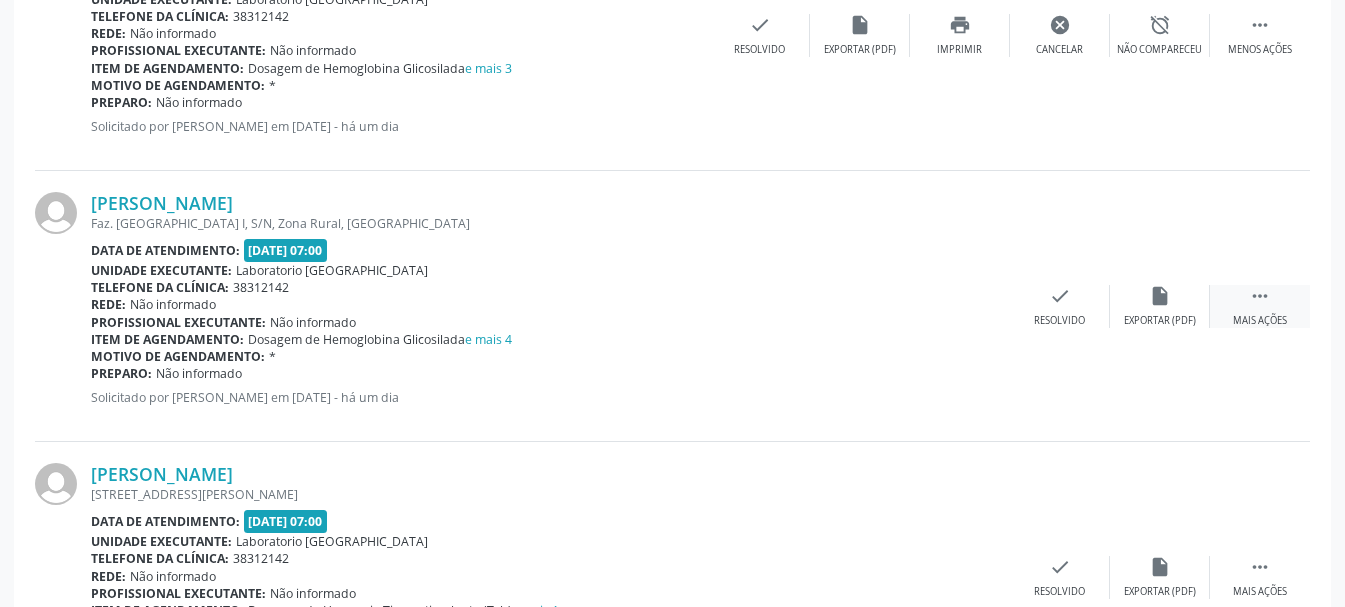 click on "
Mais ações" at bounding box center [1260, 306] 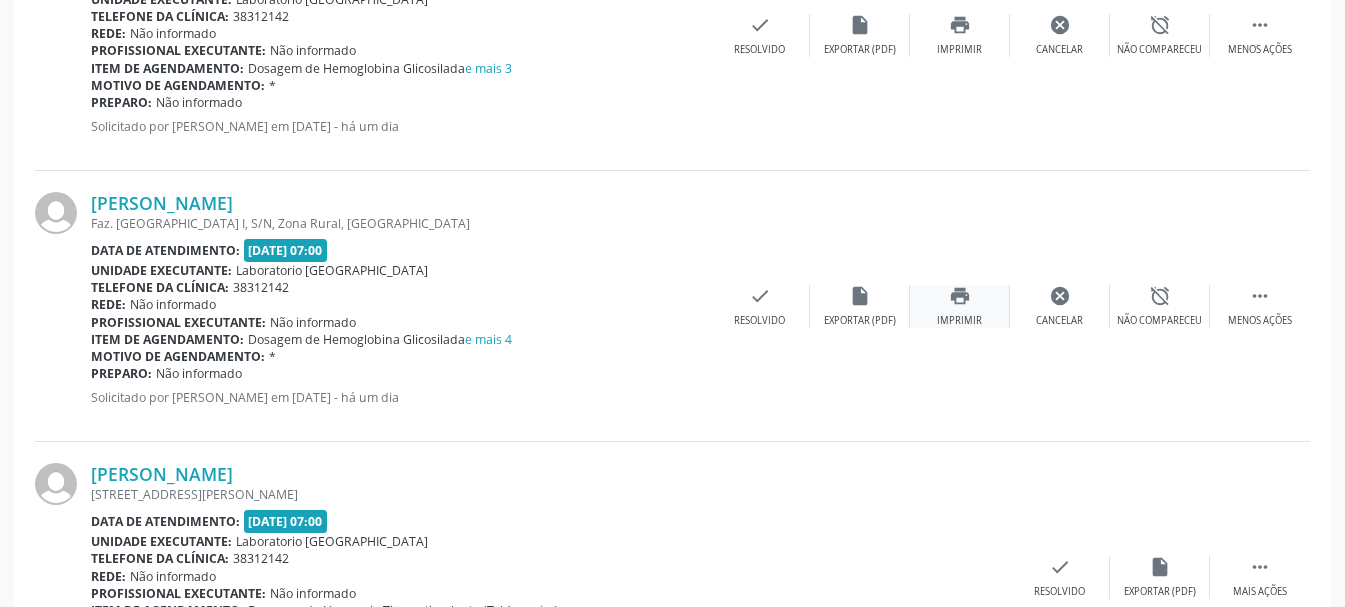 click on "print
Imprimir" at bounding box center [960, 306] 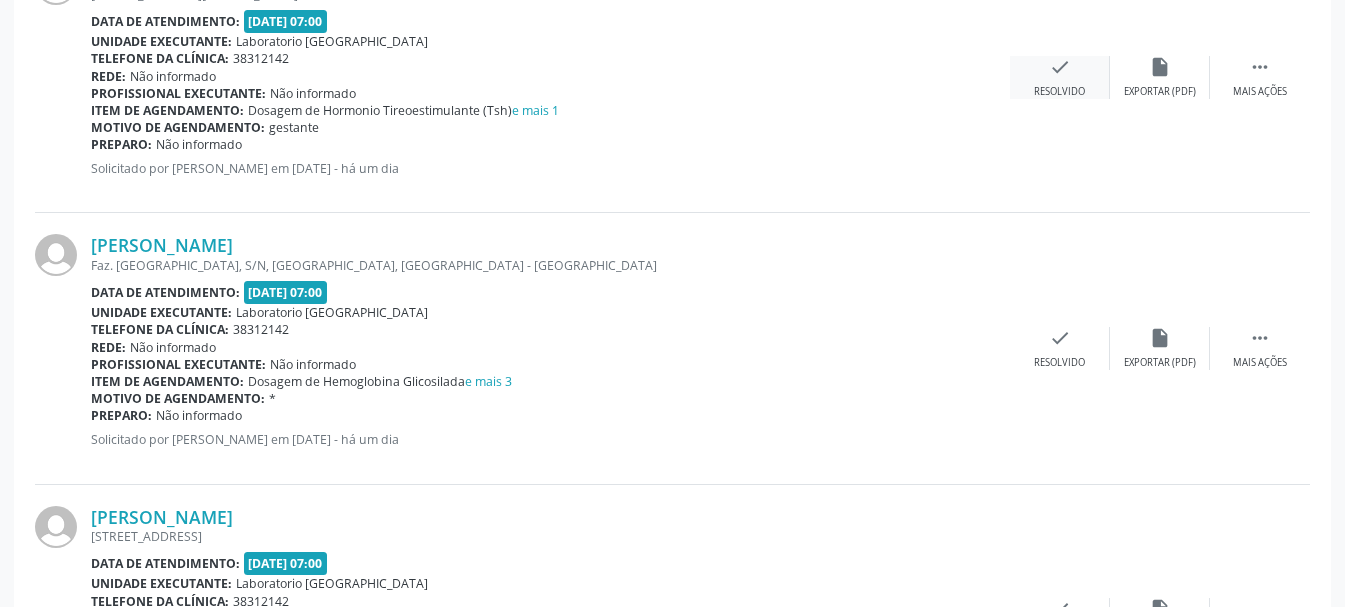 scroll, scrollTop: 1300, scrollLeft: 0, axis: vertical 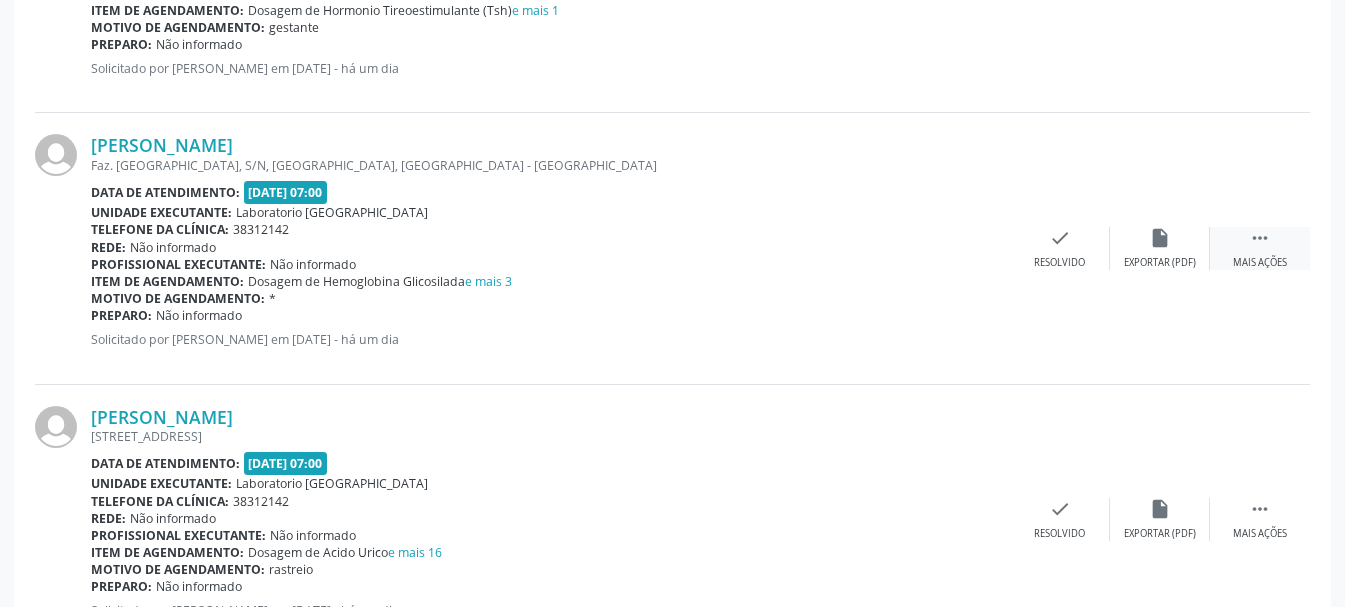 click on "
Mais ações" at bounding box center [1260, 248] 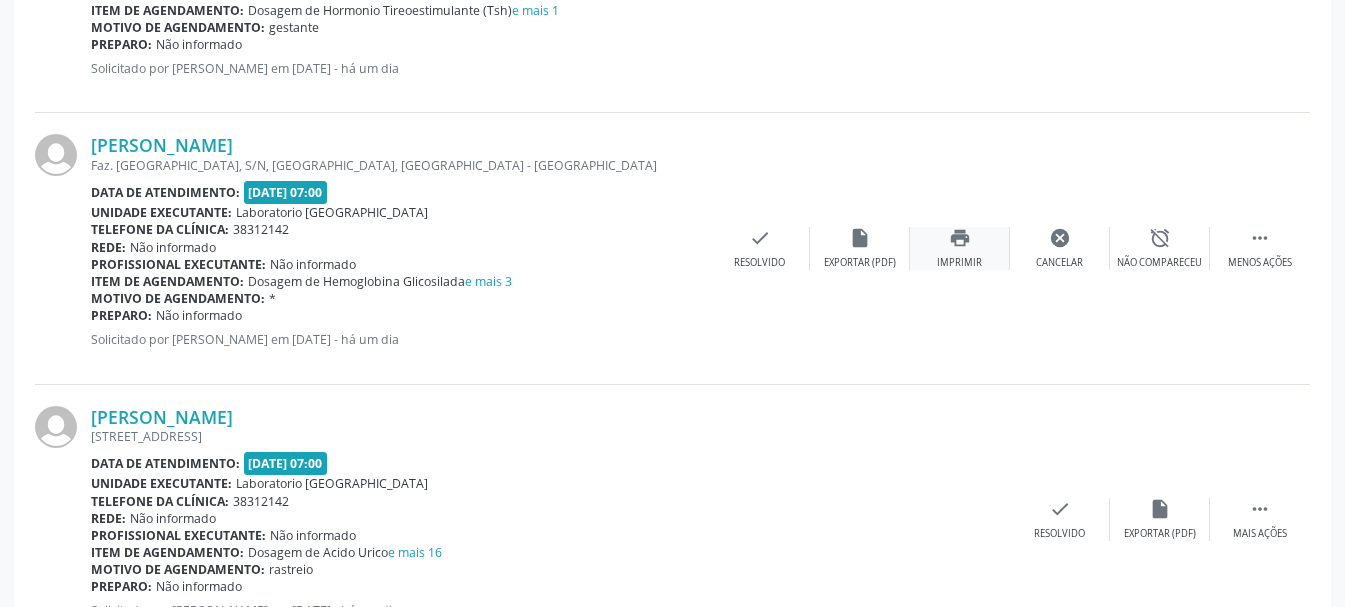 click on "print
Imprimir" at bounding box center (960, 248) 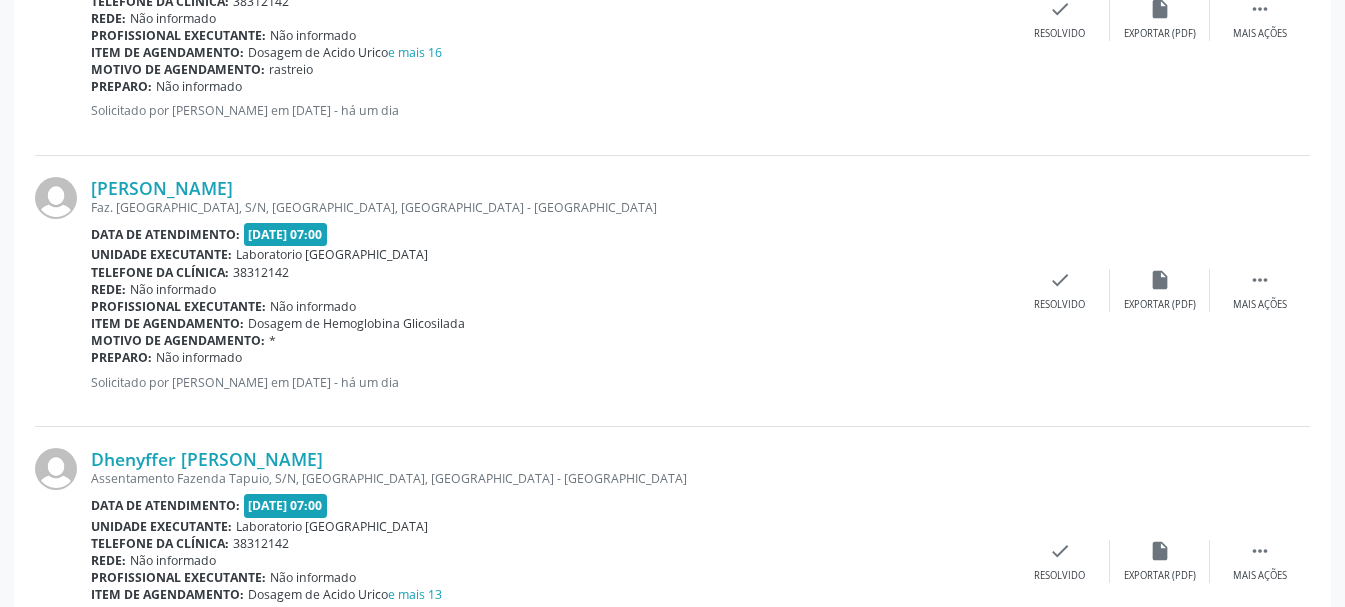 scroll, scrollTop: 1900, scrollLeft: 0, axis: vertical 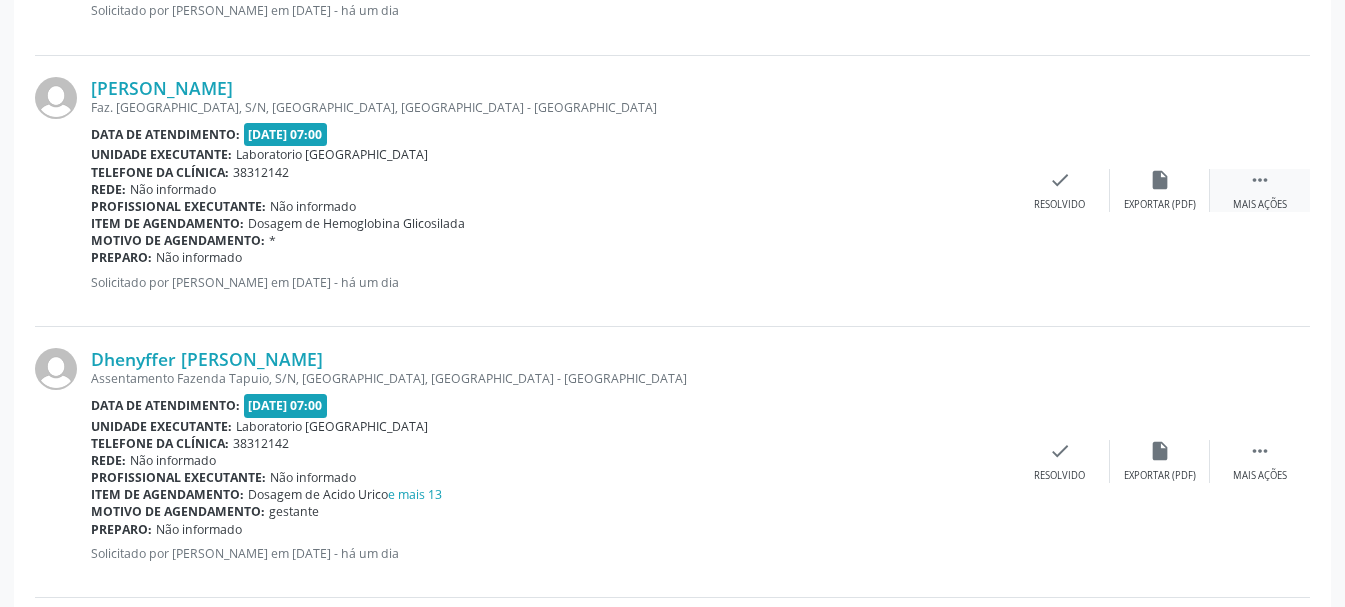 click on "" at bounding box center (1260, 180) 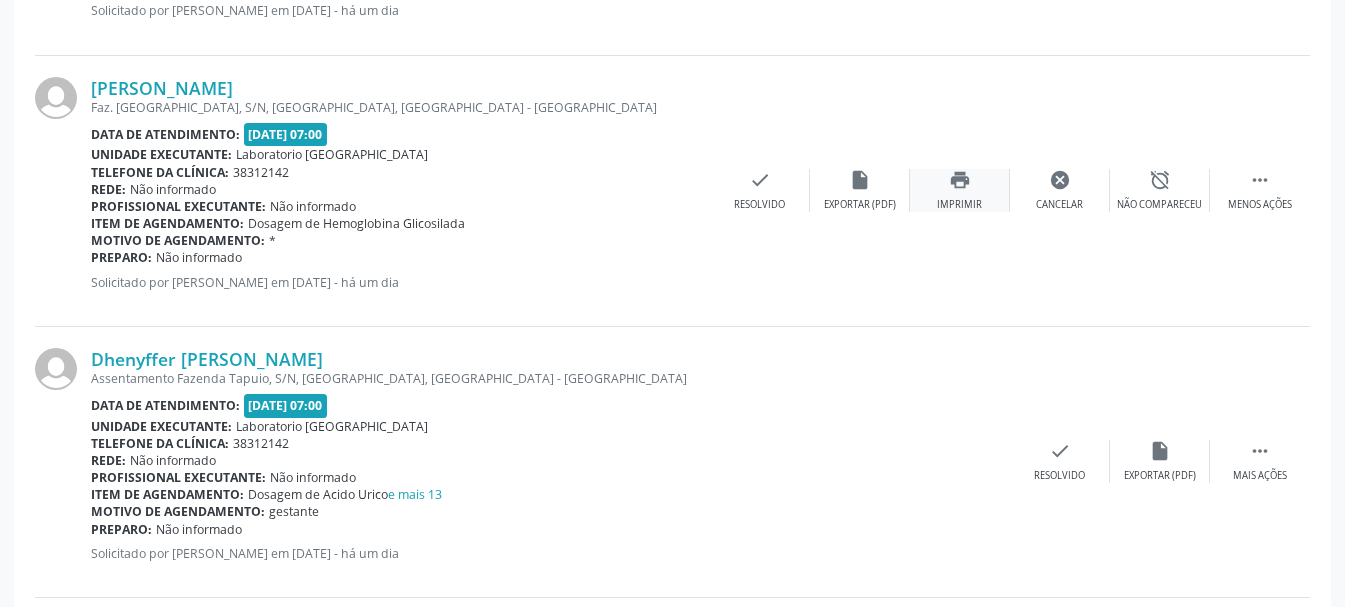 click on "Imprimir" at bounding box center (959, 205) 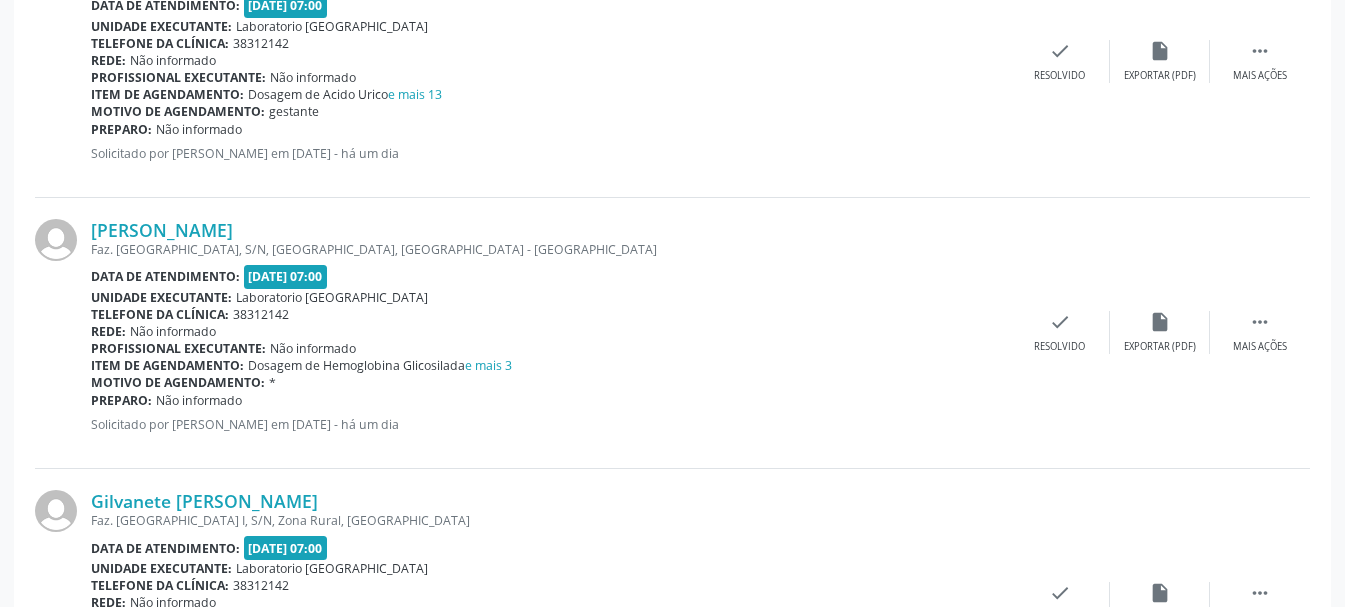 scroll, scrollTop: 2400, scrollLeft: 0, axis: vertical 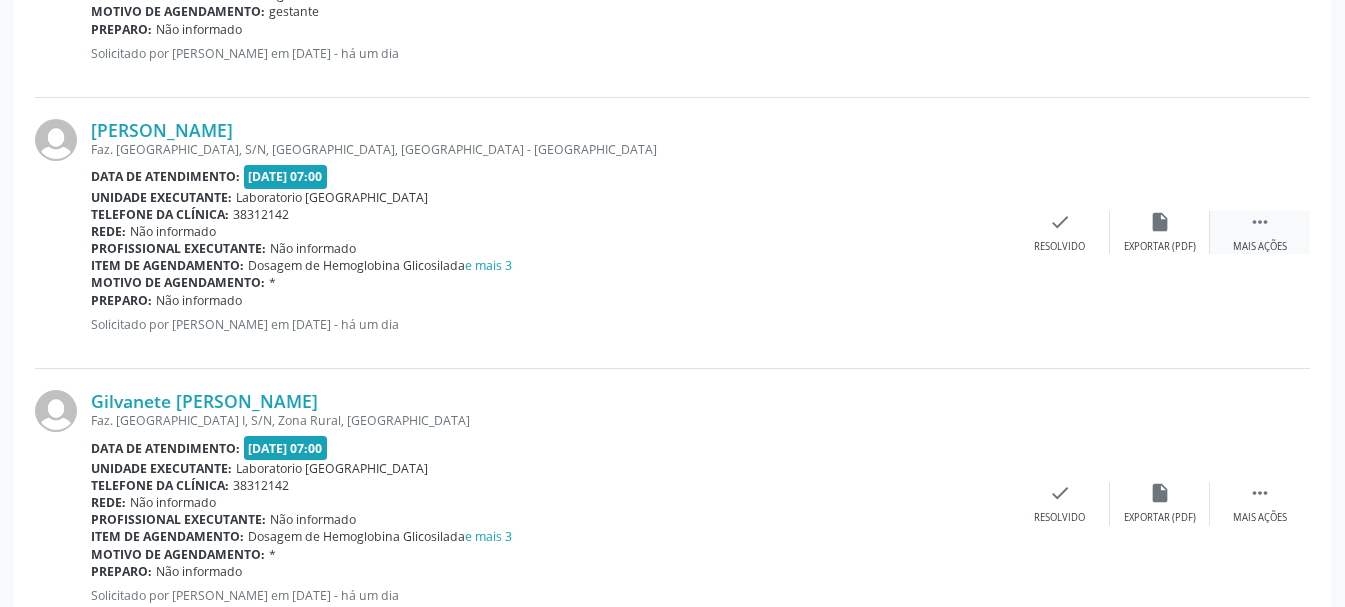 click on "" at bounding box center (1260, 222) 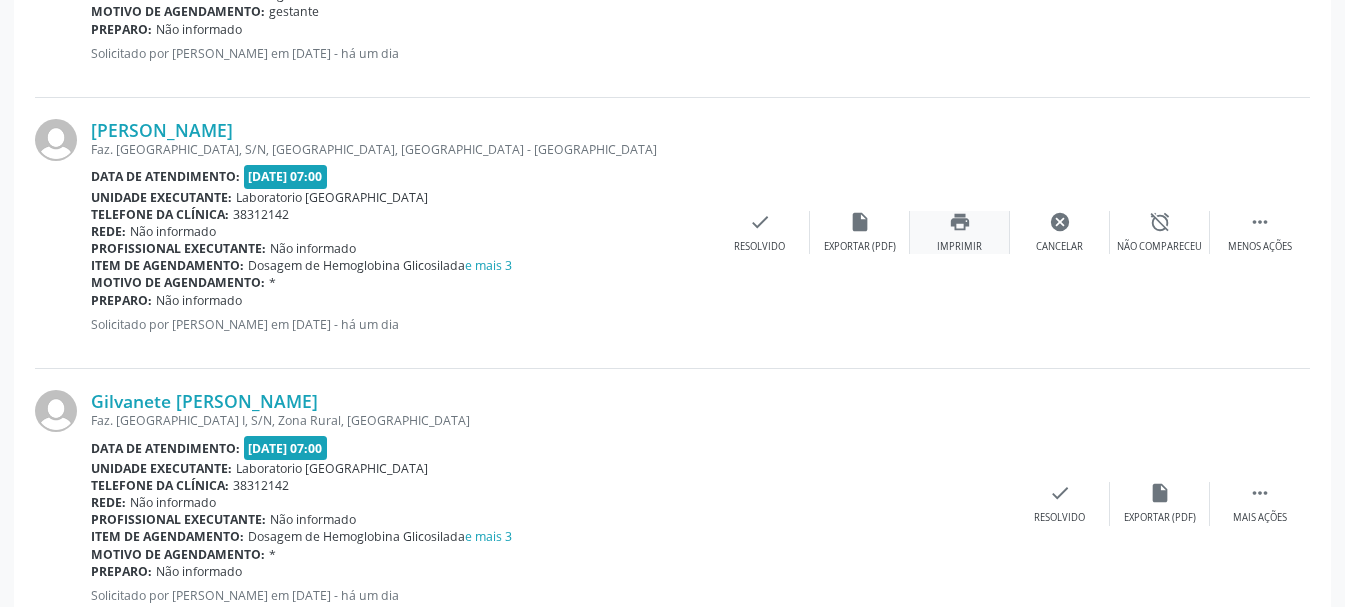 click on "print" at bounding box center (960, 222) 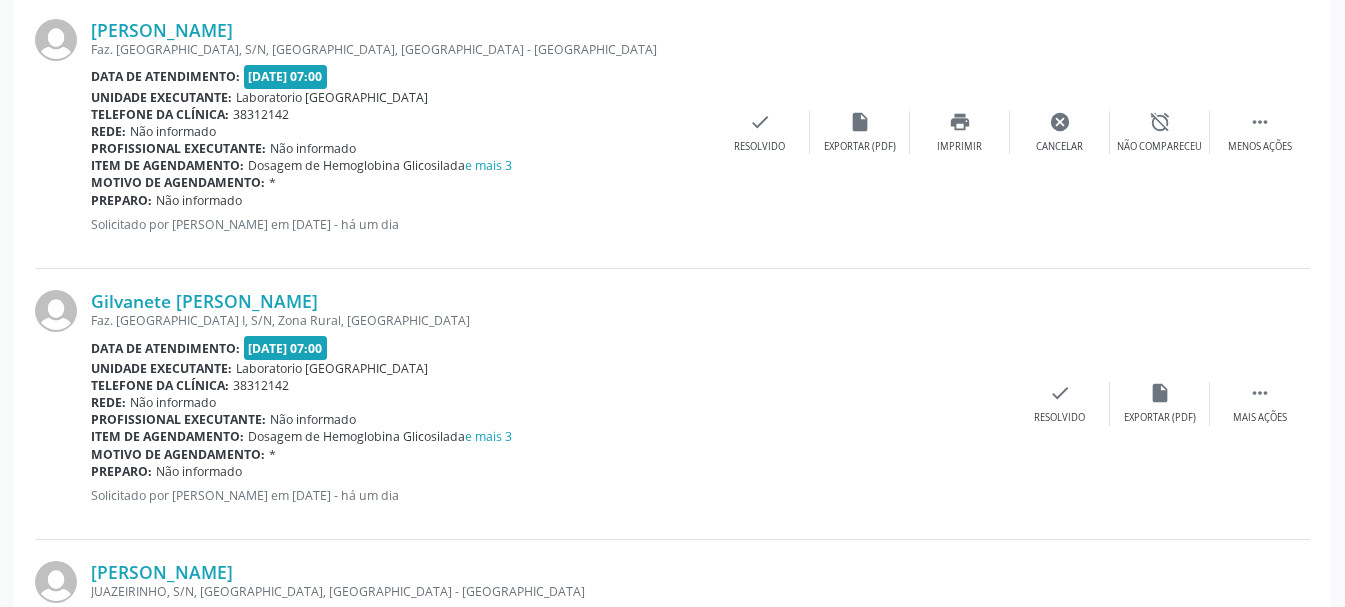 scroll, scrollTop: 2700, scrollLeft: 0, axis: vertical 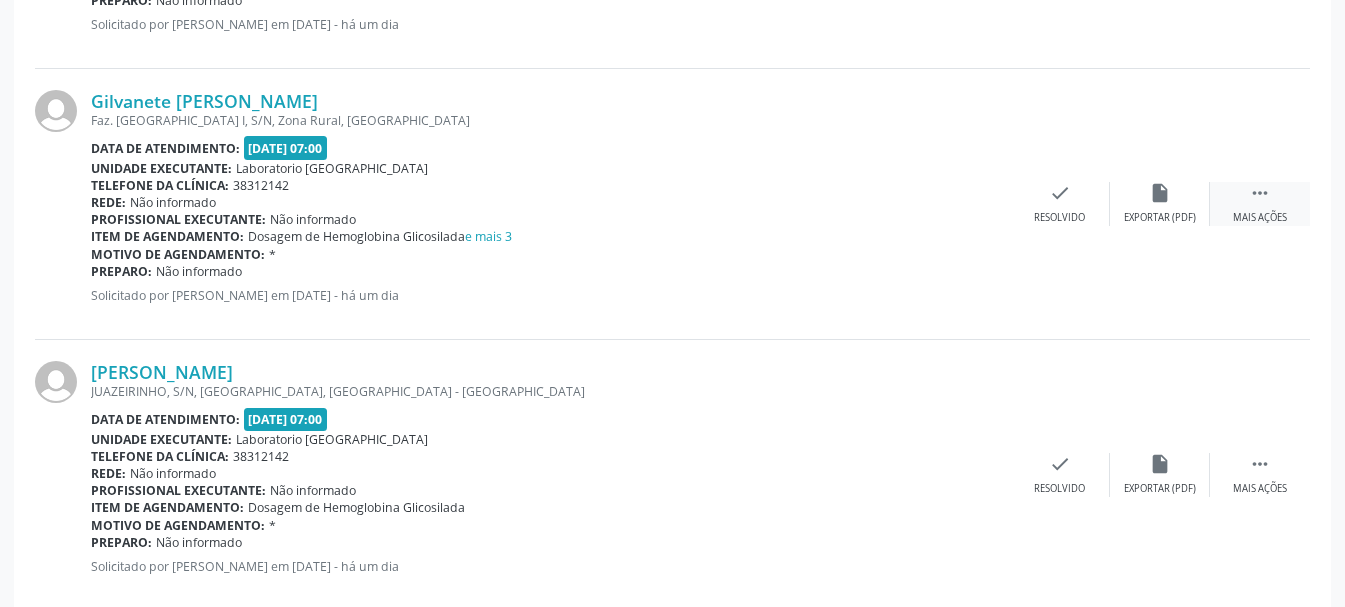 click on "Mais ações" at bounding box center [1260, 218] 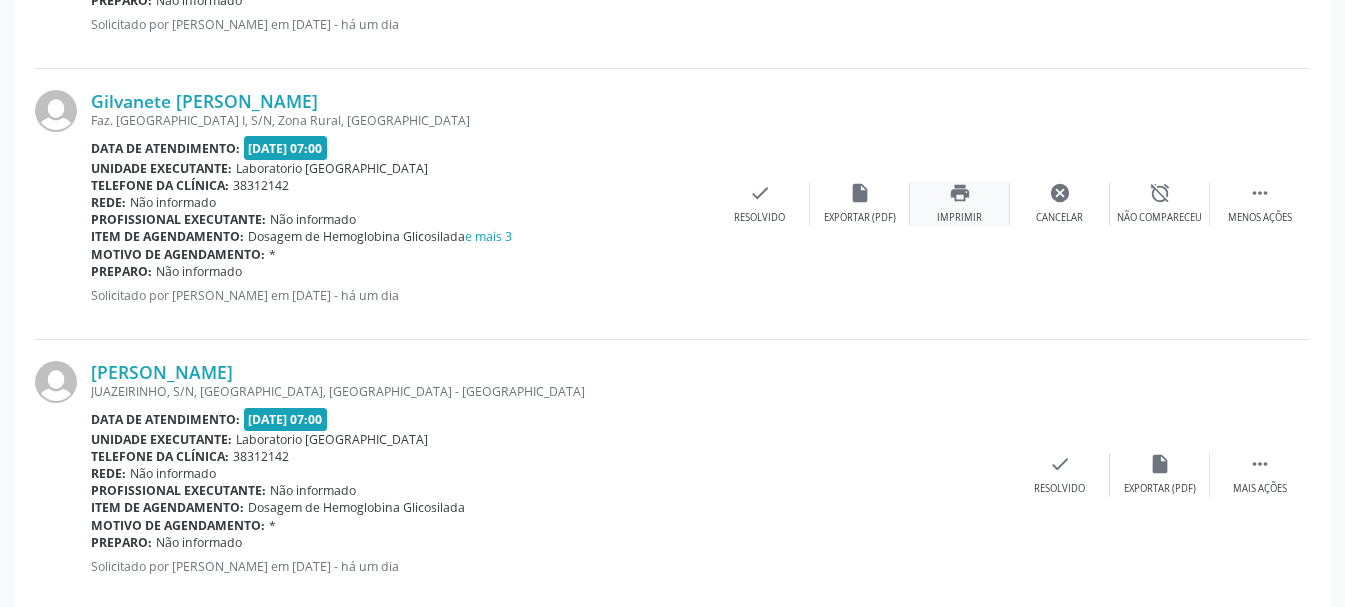 click on "print" at bounding box center [960, 193] 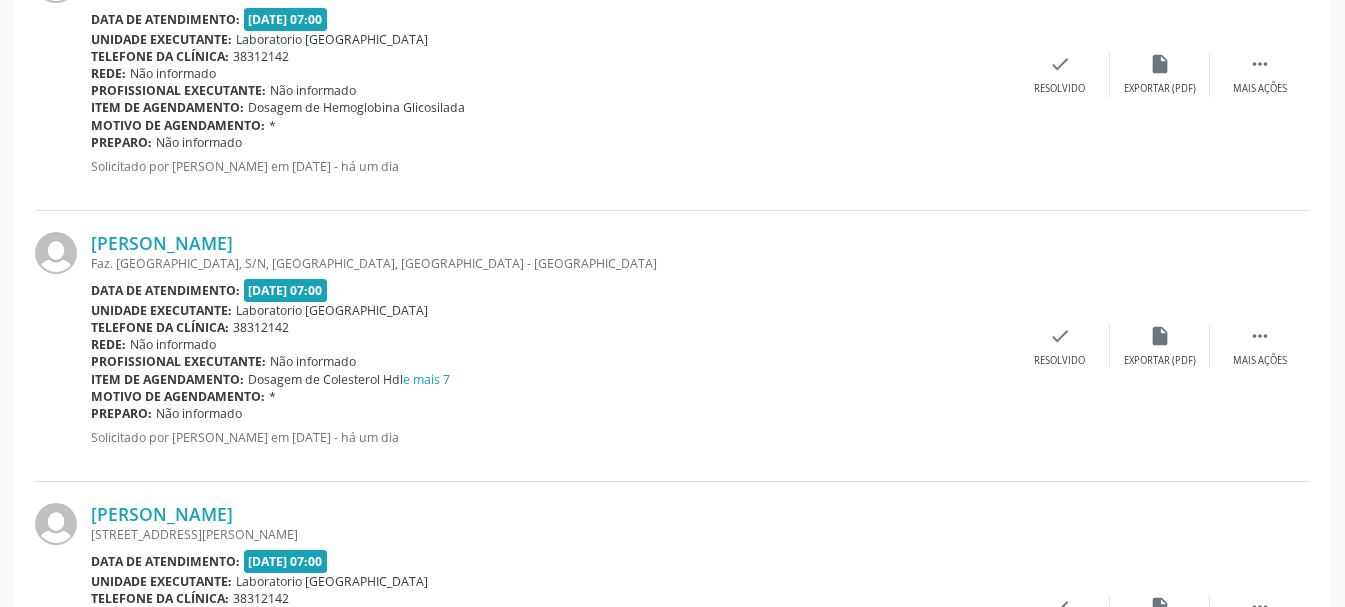 scroll, scrollTop: 3000, scrollLeft: 0, axis: vertical 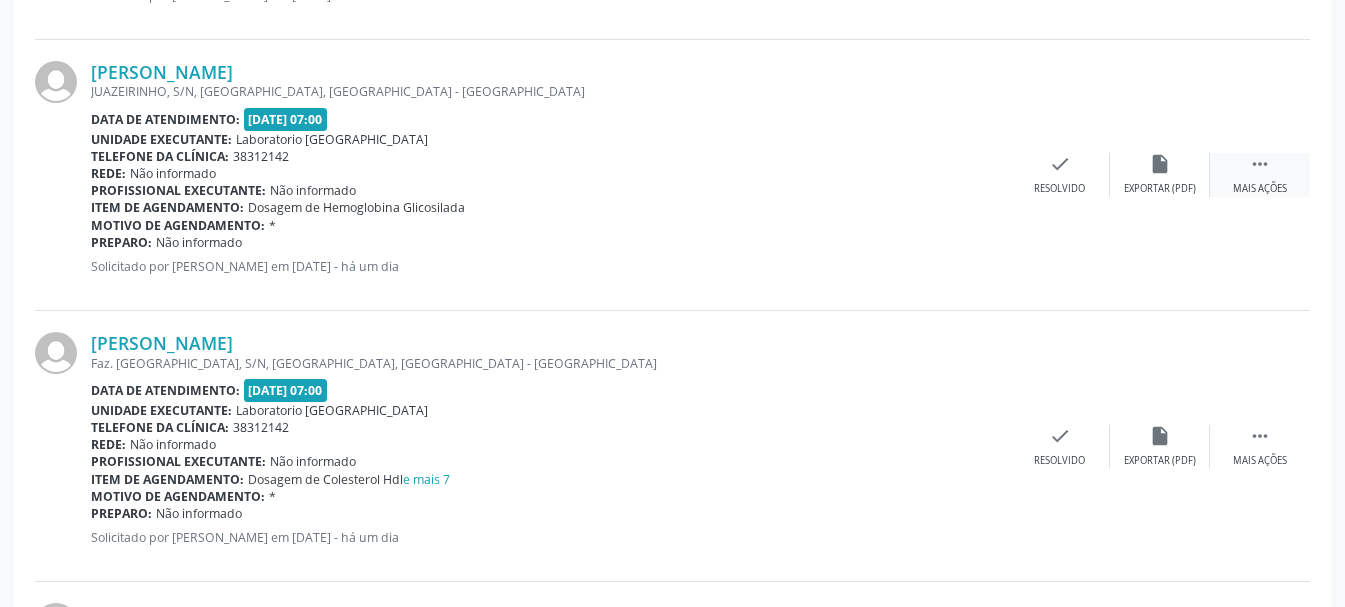 click on "" at bounding box center (1260, 164) 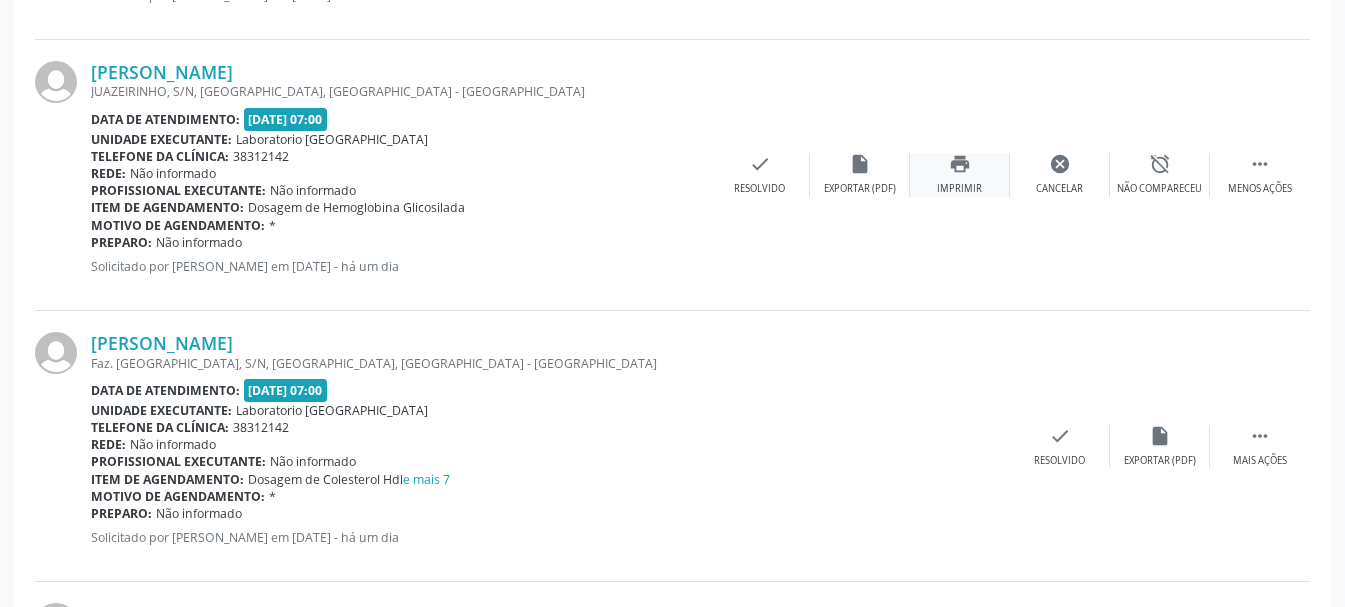 click on "print" at bounding box center [960, 164] 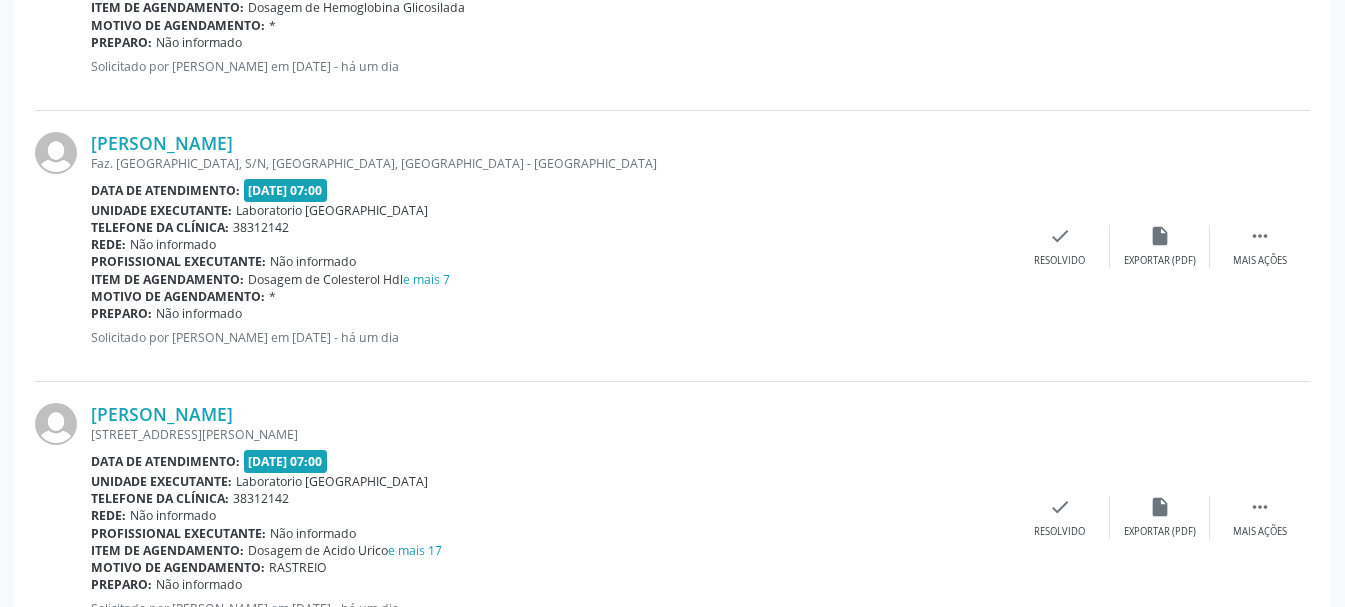 scroll, scrollTop: 3300, scrollLeft: 0, axis: vertical 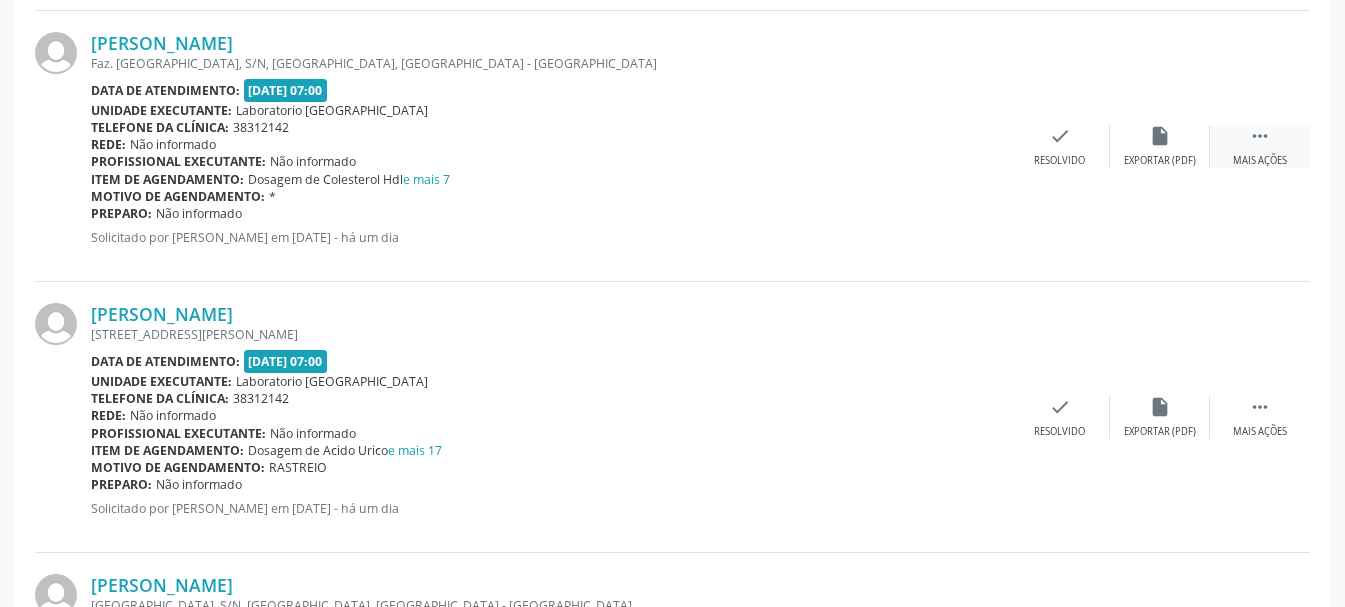 click on "" at bounding box center (1260, 136) 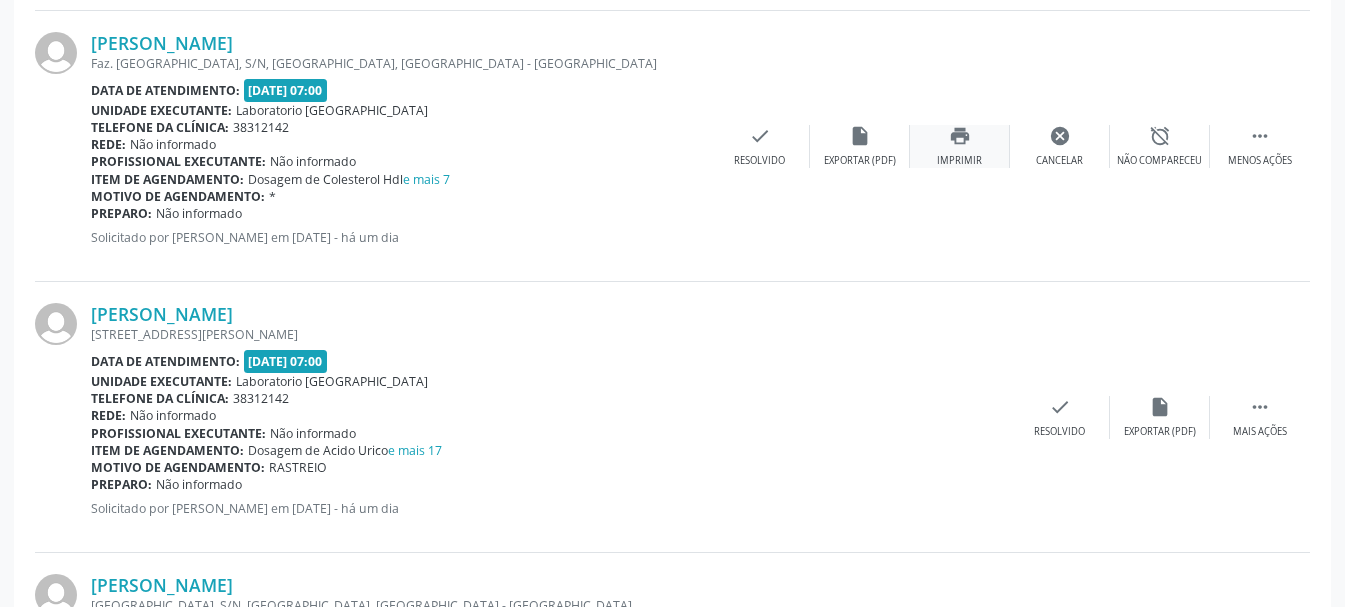 click on "Imprimir" at bounding box center (959, 161) 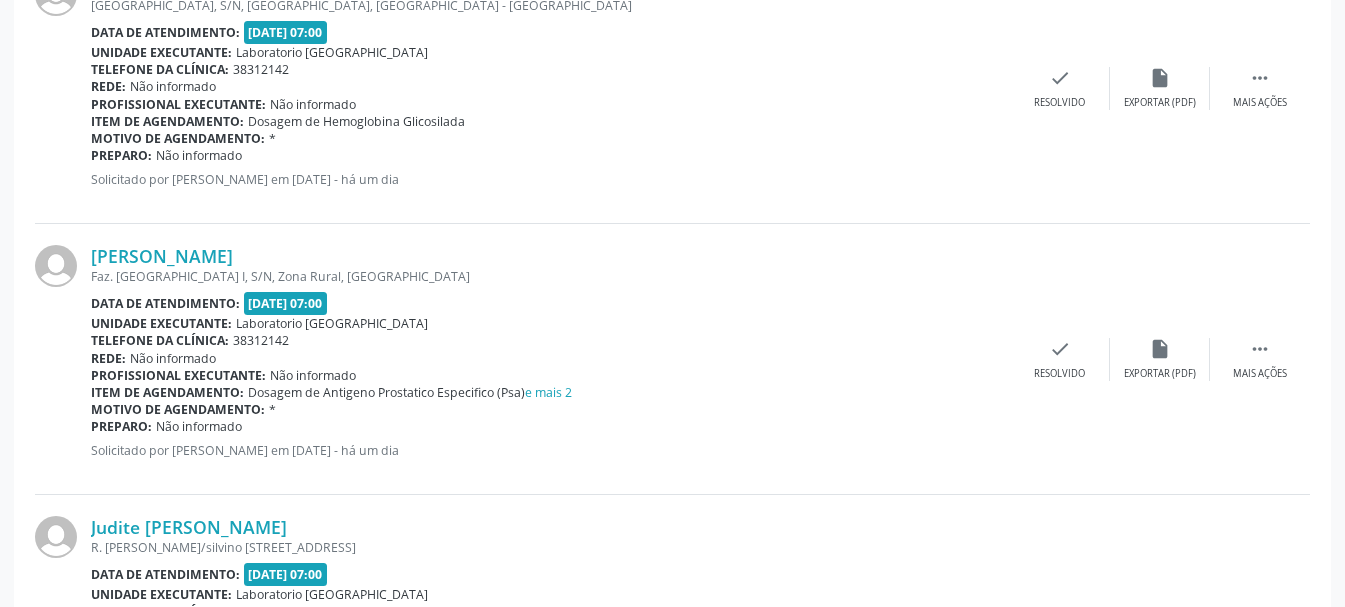 scroll, scrollTop: 3800, scrollLeft: 0, axis: vertical 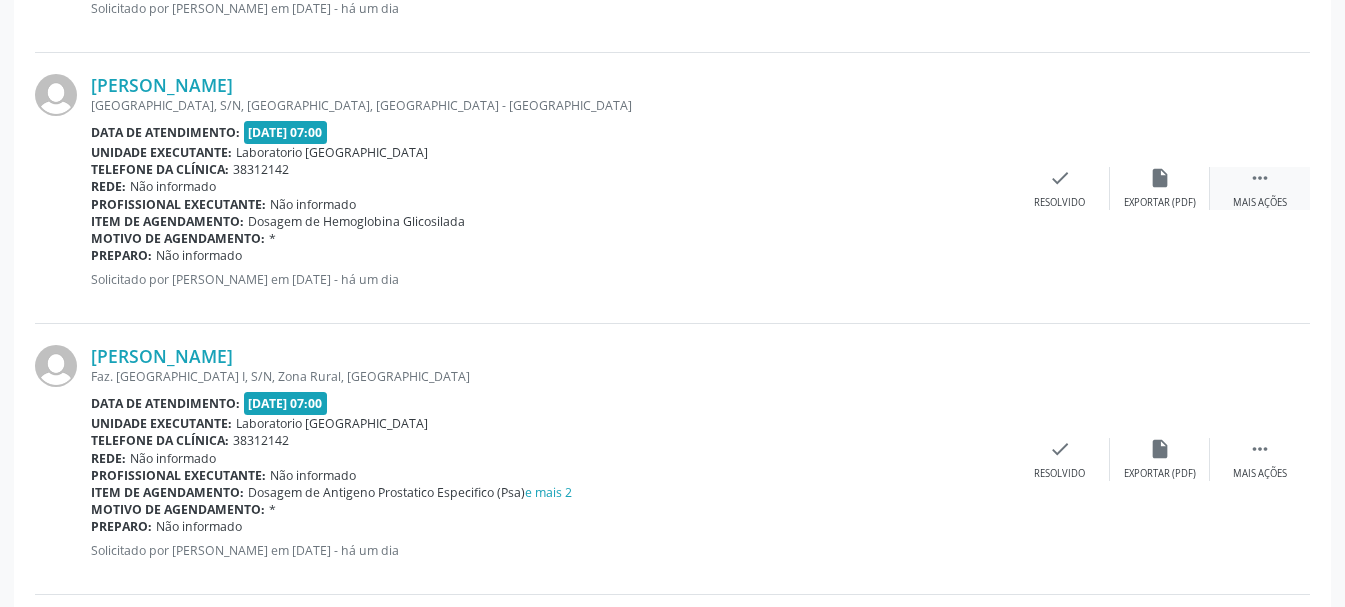 click on "" at bounding box center (1260, 178) 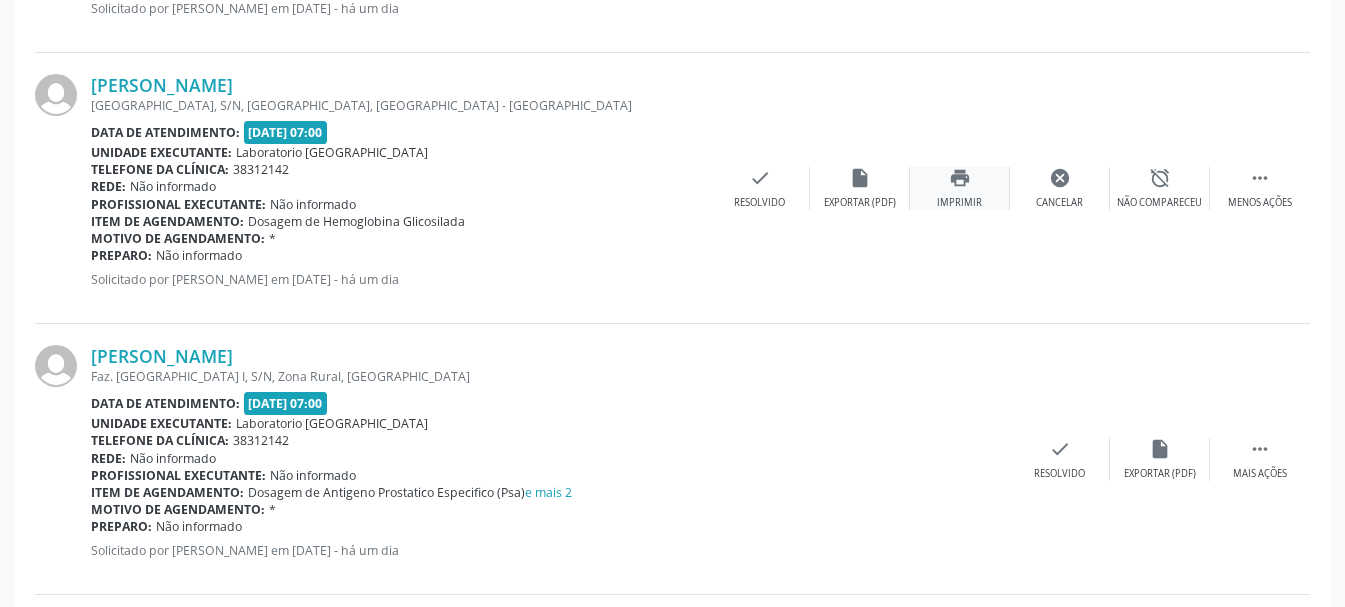 click on "Imprimir" at bounding box center [959, 203] 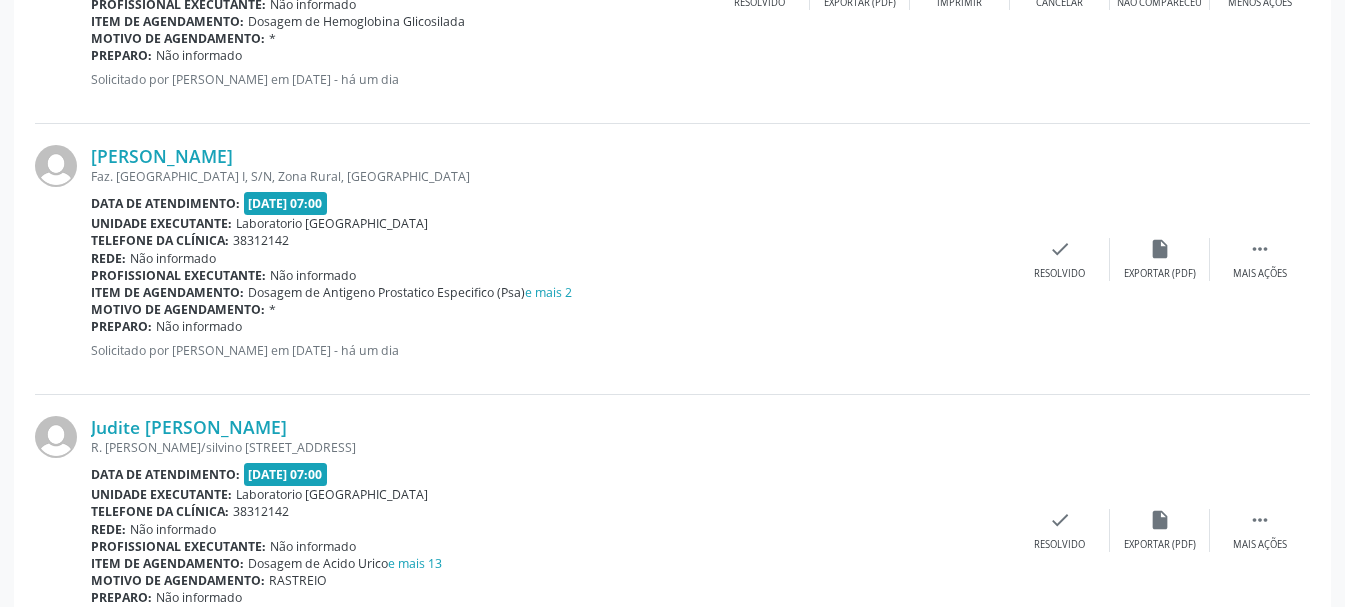 scroll, scrollTop: 4100, scrollLeft: 0, axis: vertical 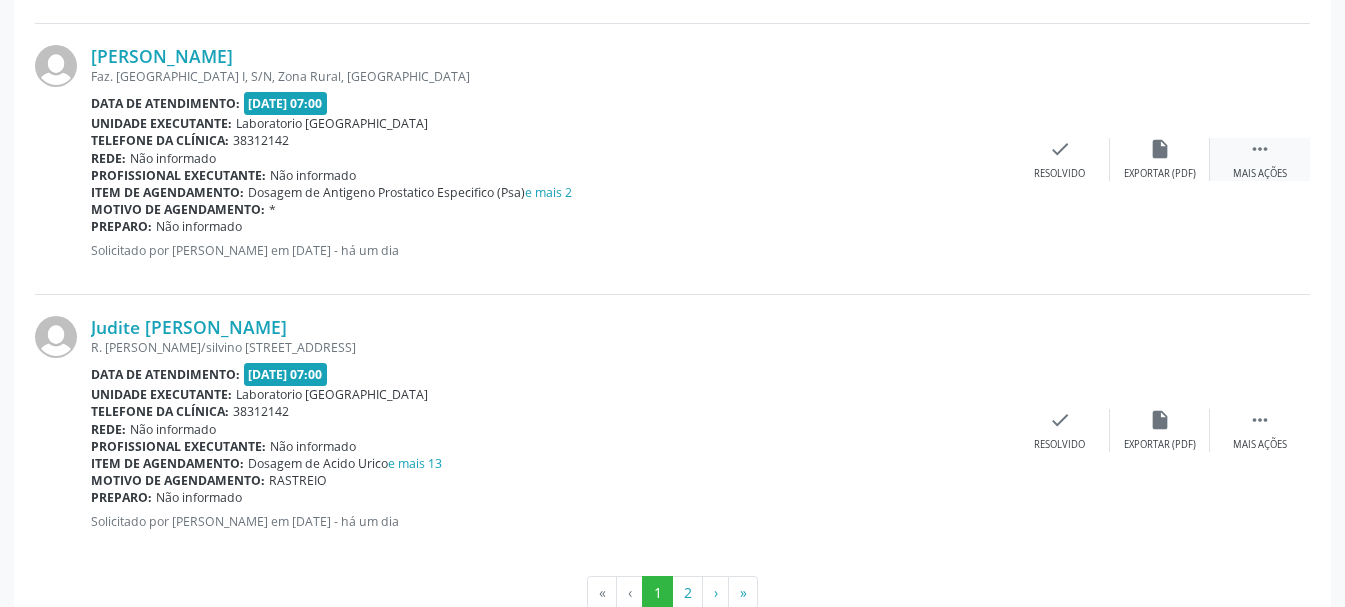 click on "
Mais ações" at bounding box center (1260, 159) 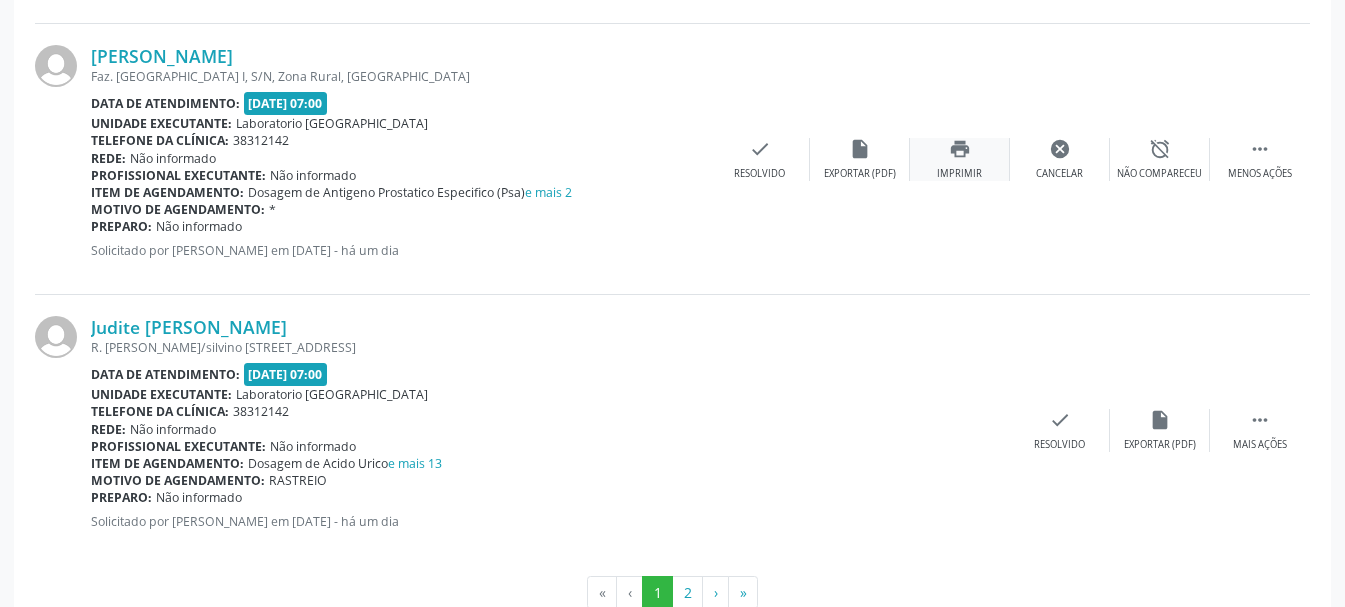 click on "Imprimir" at bounding box center [959, 174] 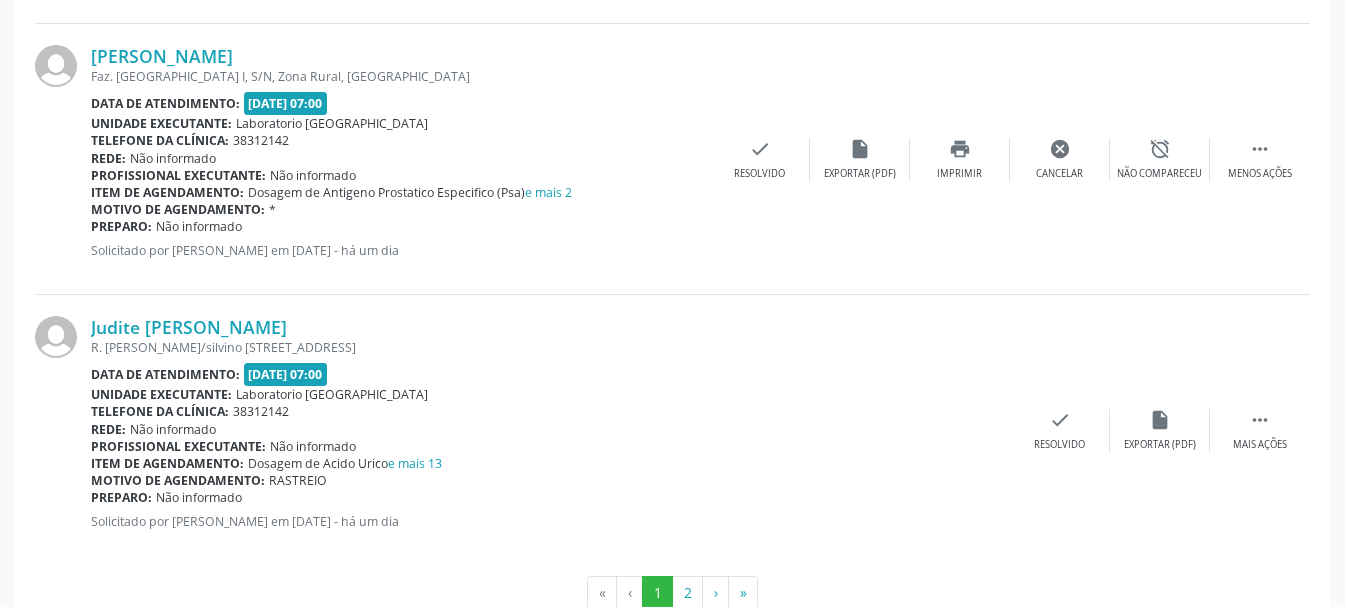 scroll, scrollTop: 4151, scrollLeft: 0, axis: vertical 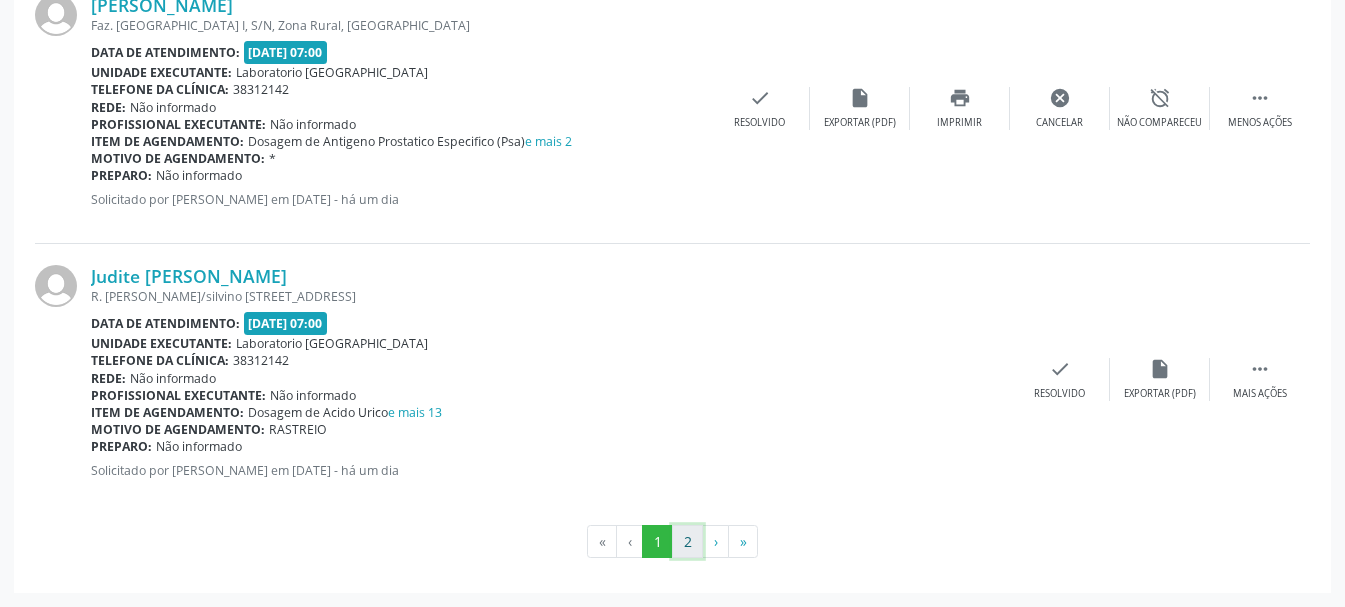 click on "2" at bounding box center (687, 542) 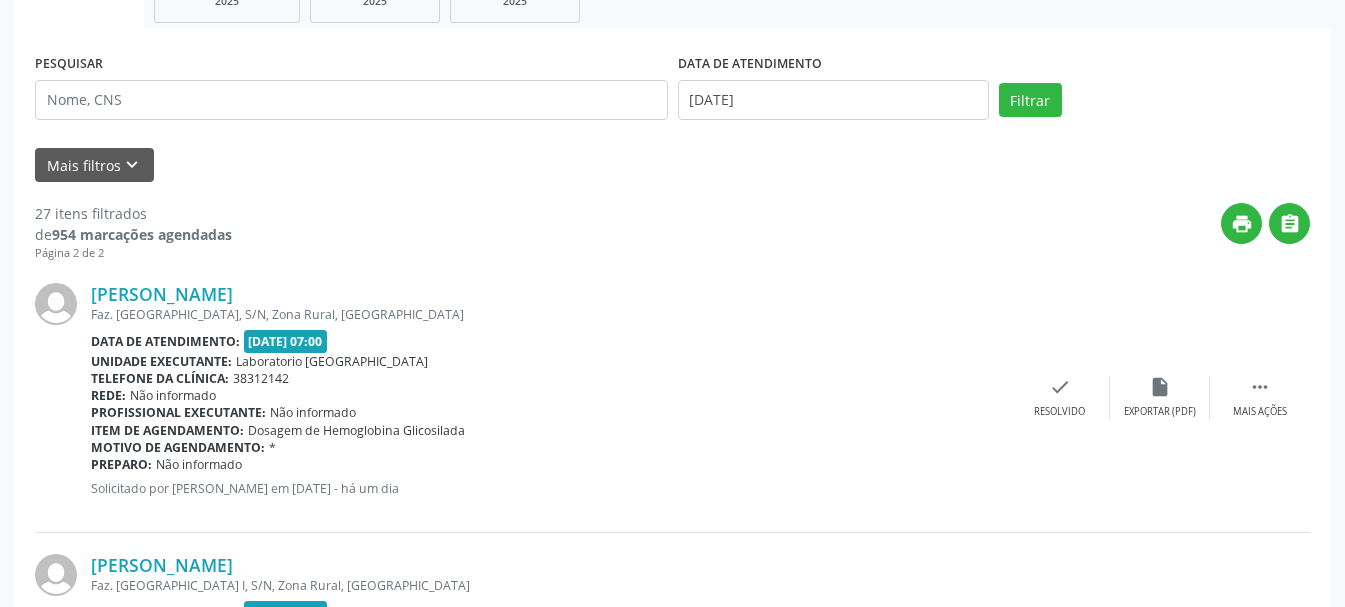 scroll, scrollTop: 438, scrollLeft: 0, axis: vertical 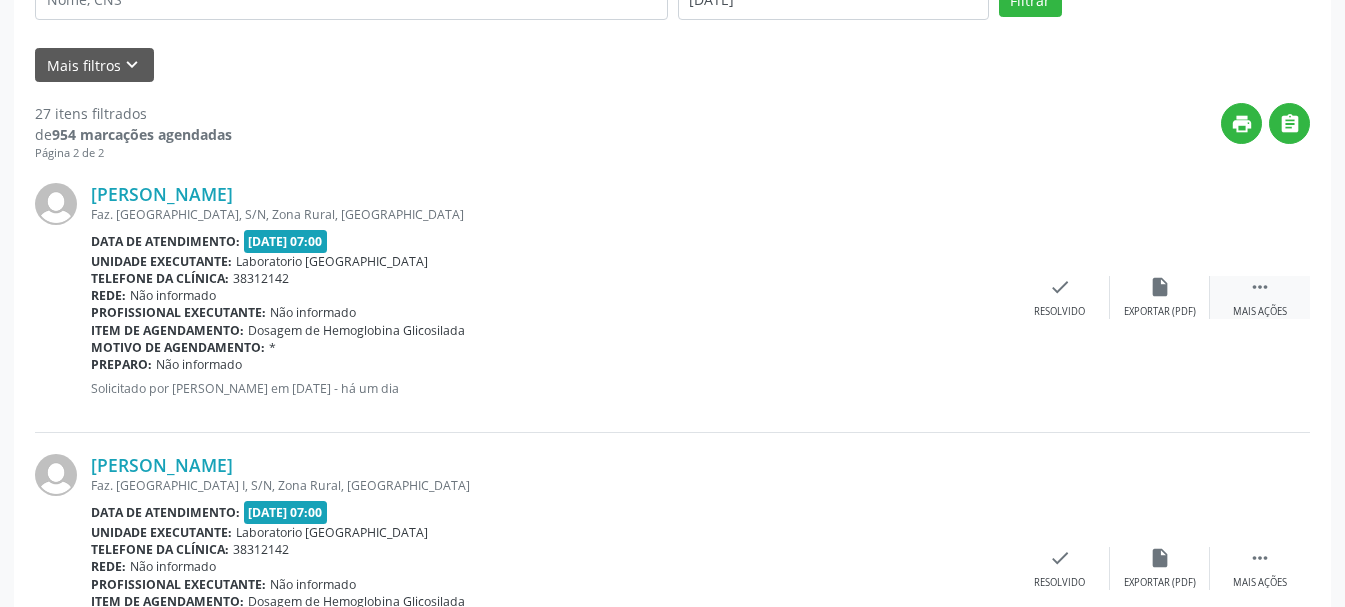 click on "Mais ações" at bounding box center [1260, 312] 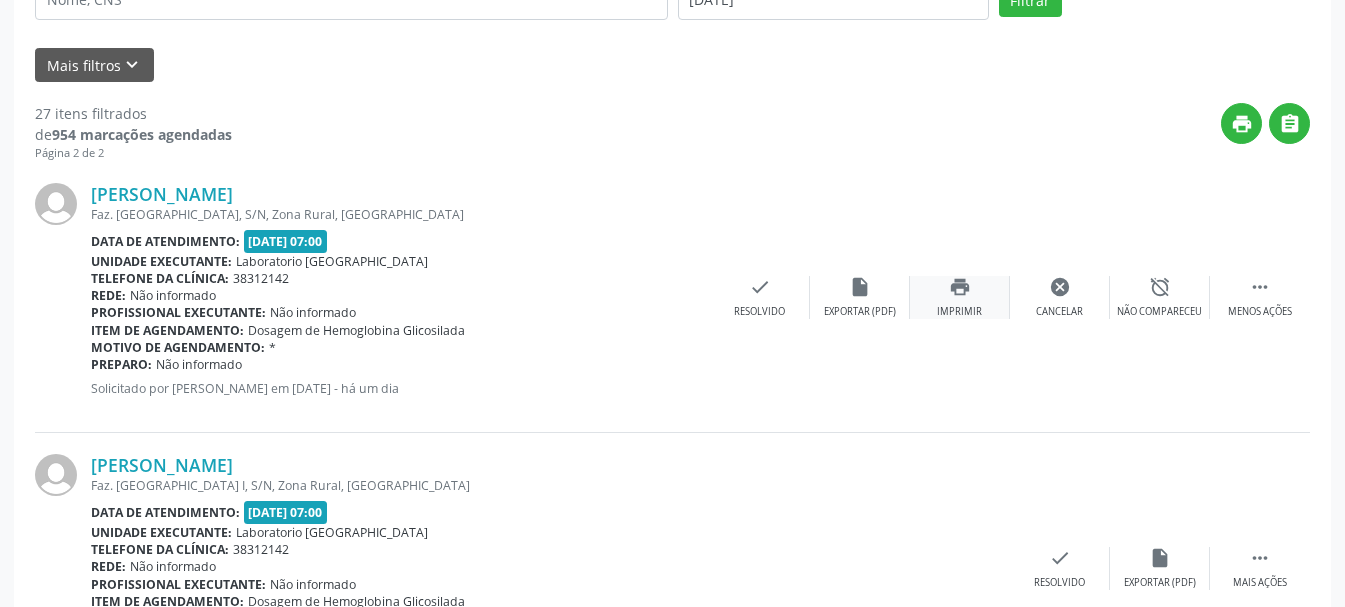 click on "Imprimir" at bounding box center (959, 312) 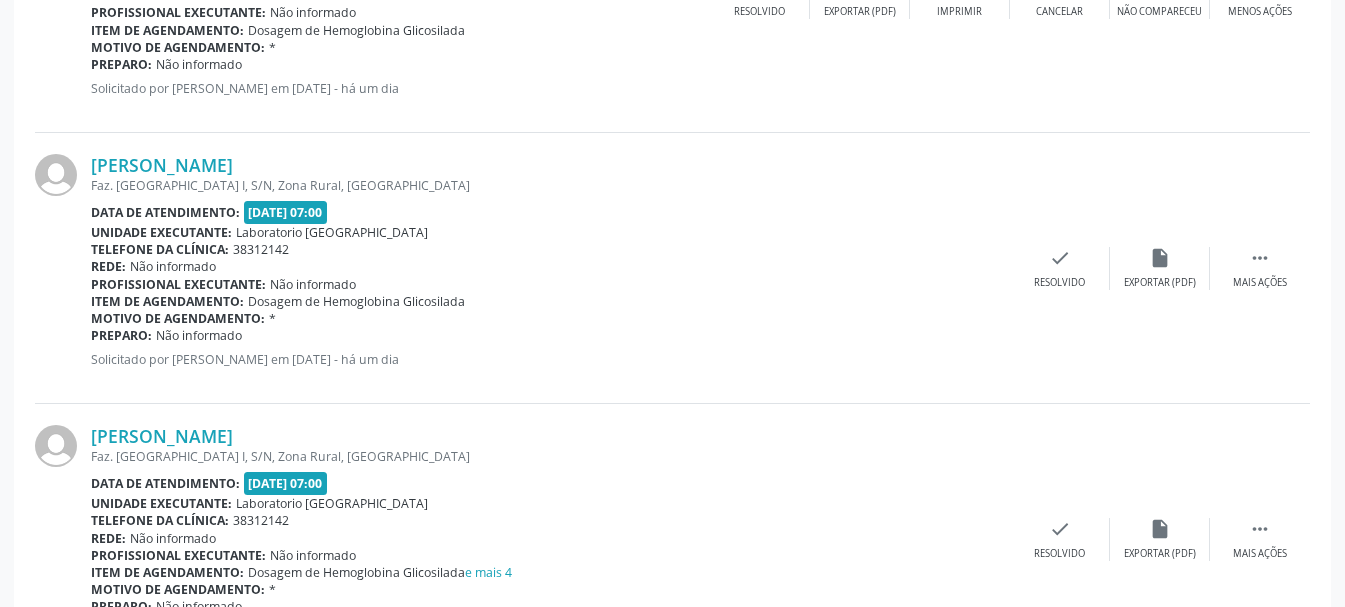 scroll, scrollTop: 838, scrollLeft: 0, axis: vertical 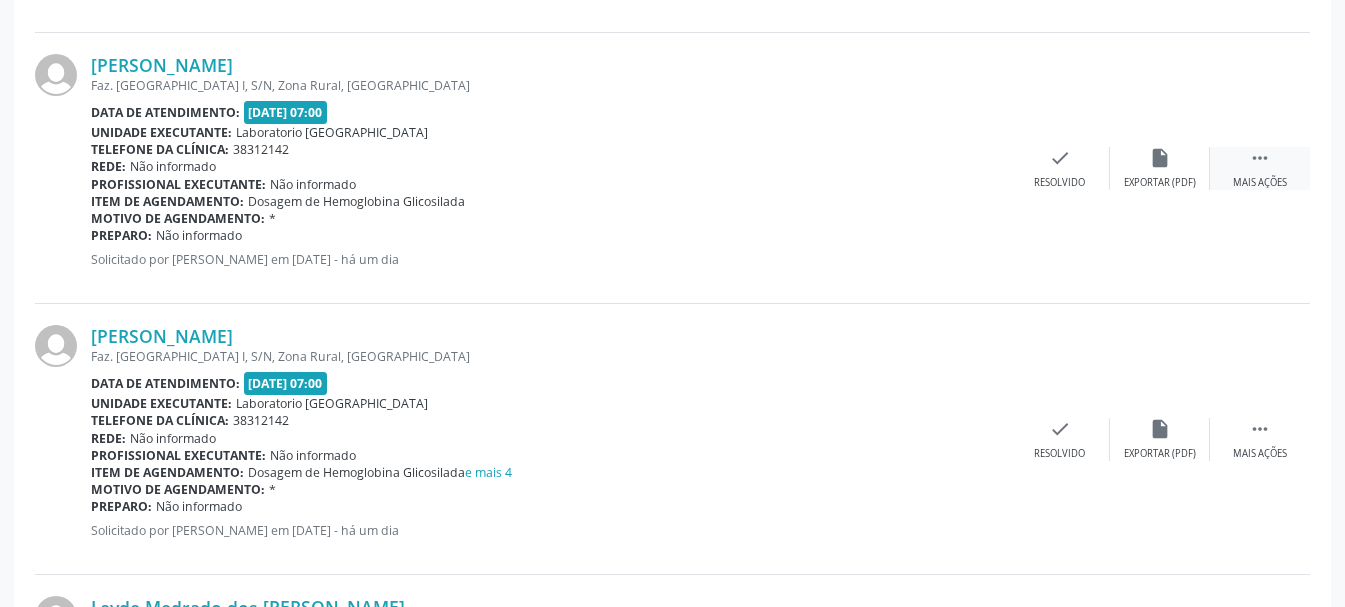 click on "" at bounding box center (1260, 158) 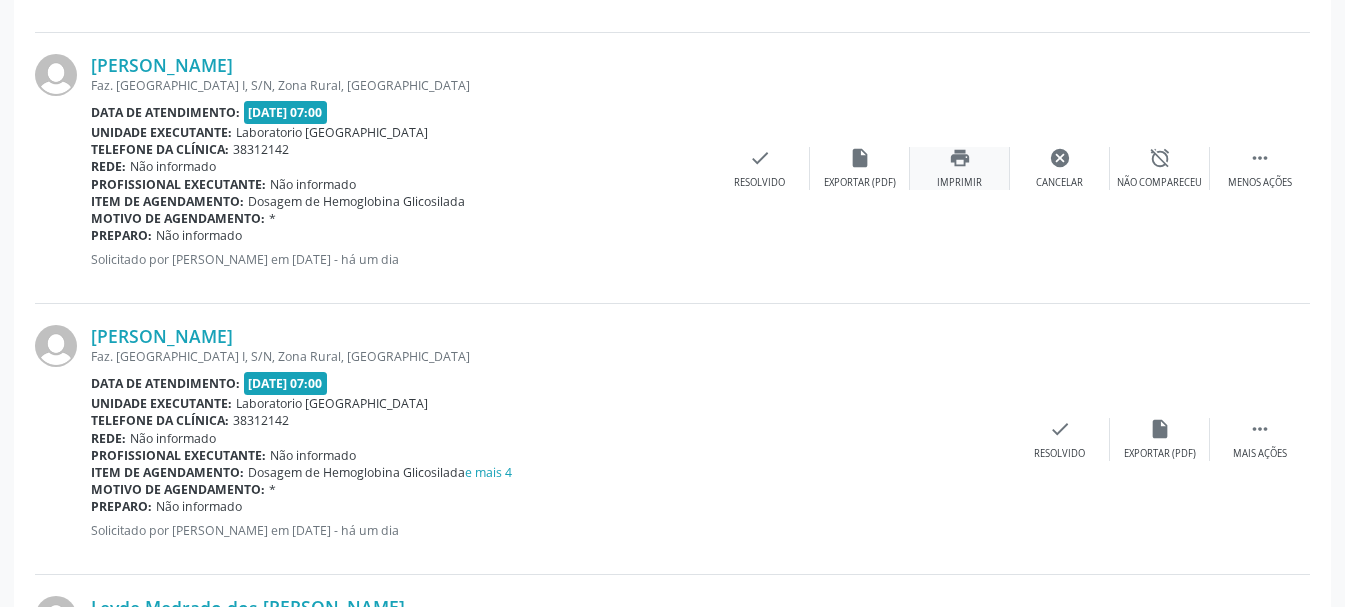 click on "print
Imprimir" at bounding box center [960, 168] 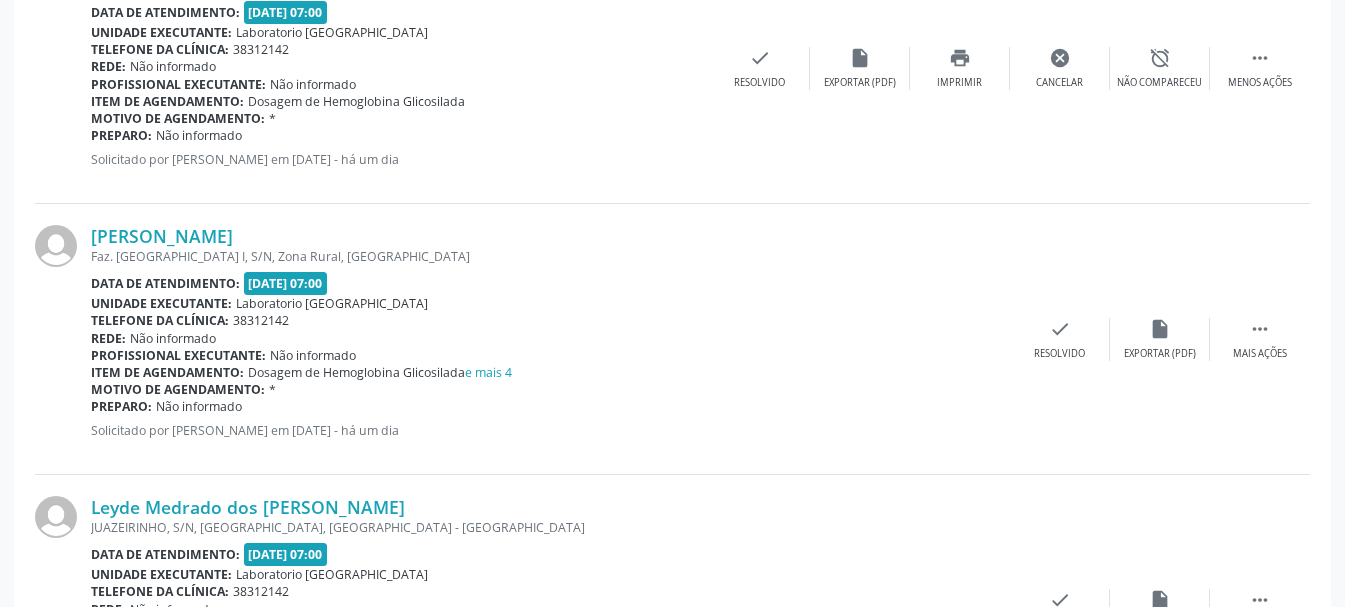 scroll, scrollTop: 1038, scrollLeft: 0, axis: vertical 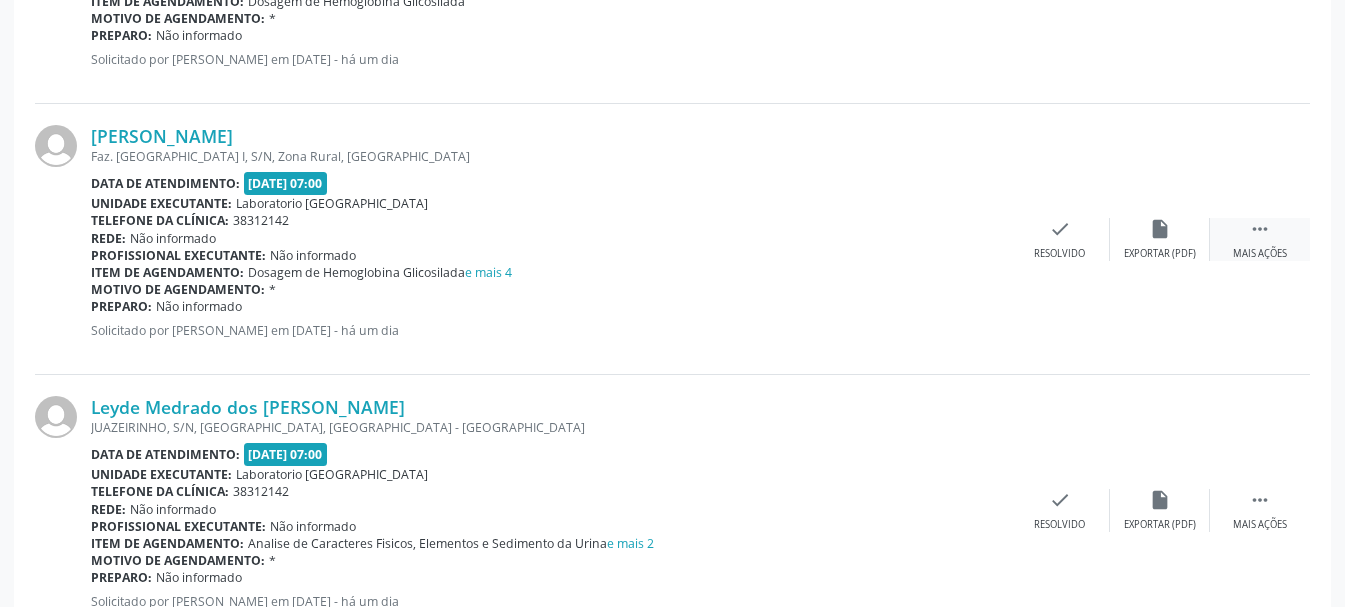 click on "" at bounding box center [1260, 229] 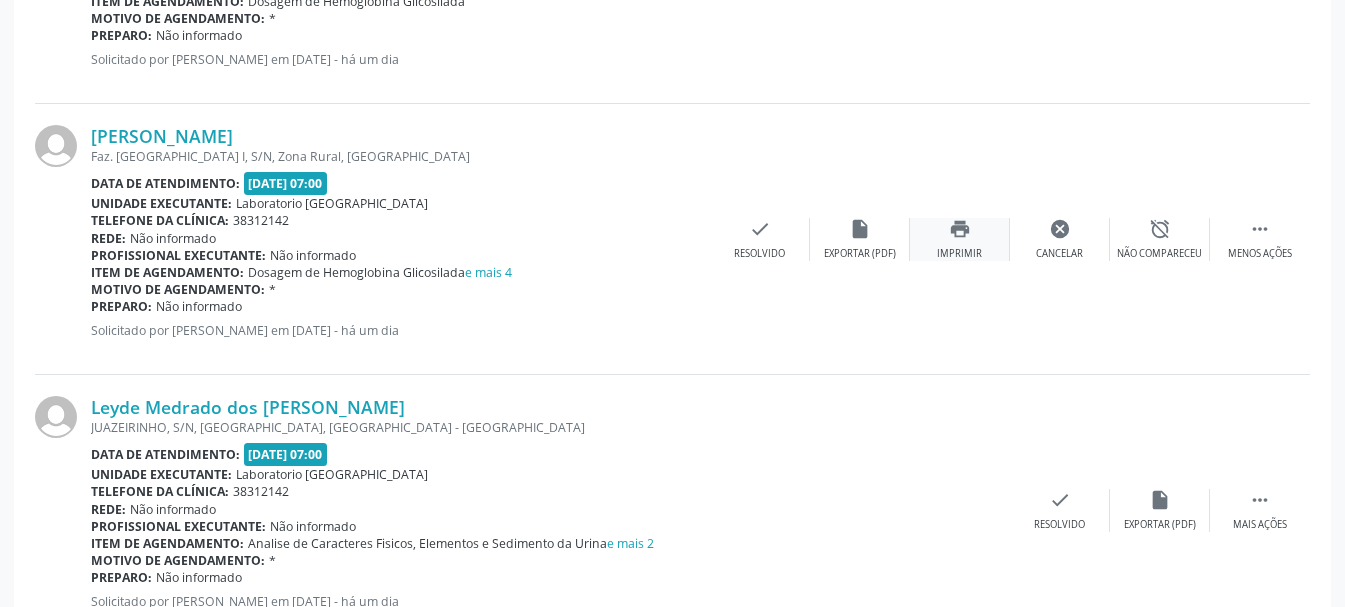click on "Imprimir" at bounding box center (959, 254) 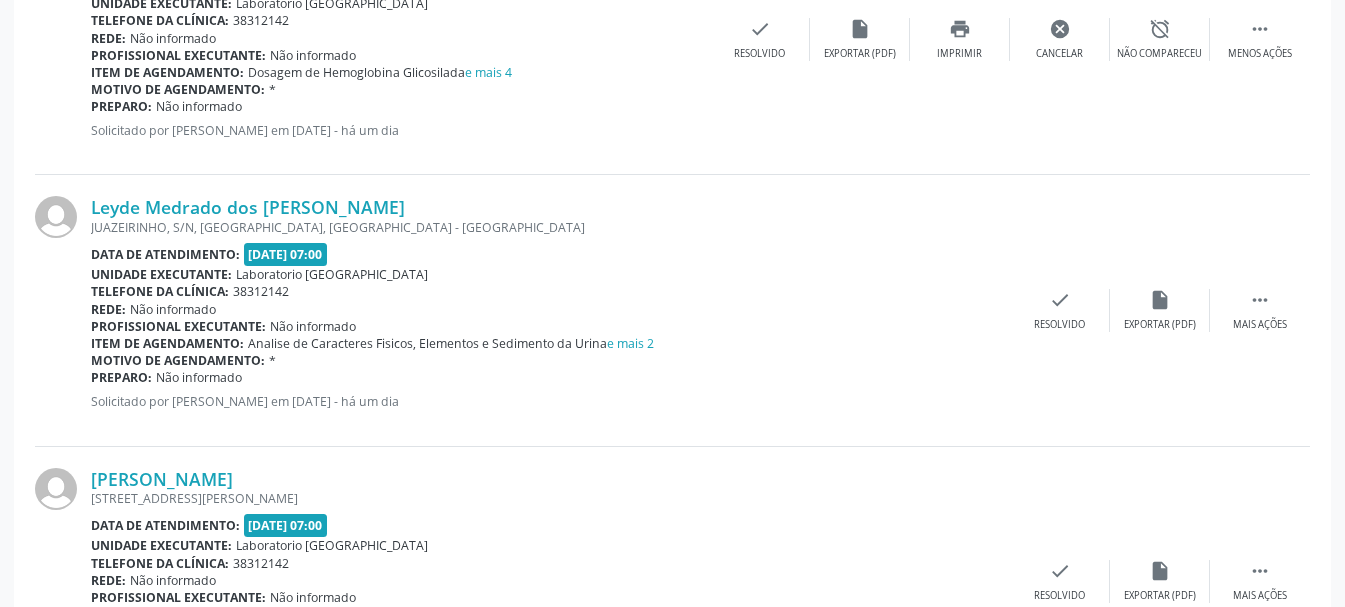 scroll, scrollTop: 1338, scrollLeft: 0, axis: vertical 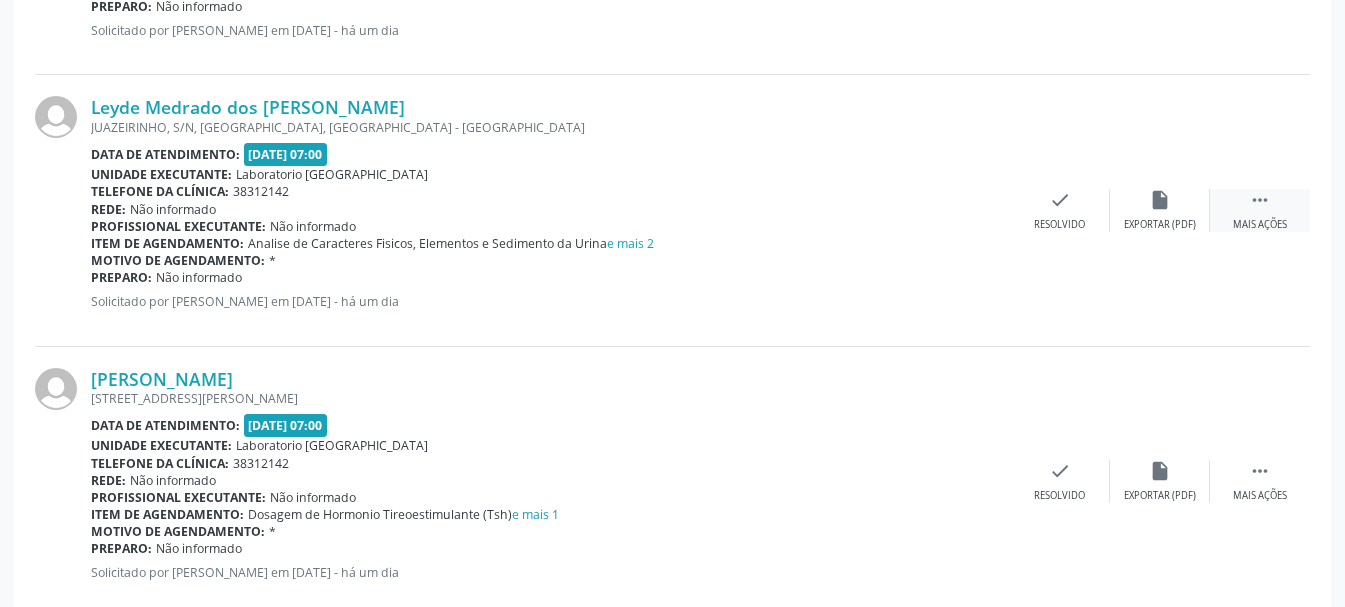 click on "
Mais ações" at bounding box center (1260, 210) 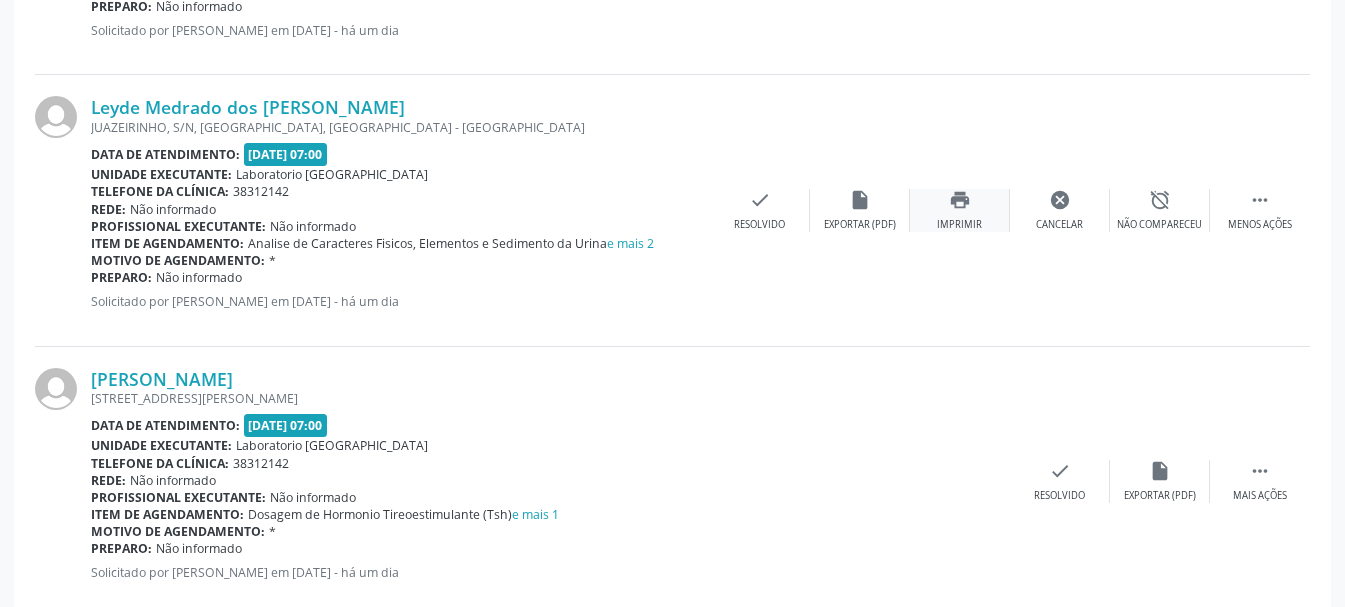 click on "print" at bounding box center (960, 200) 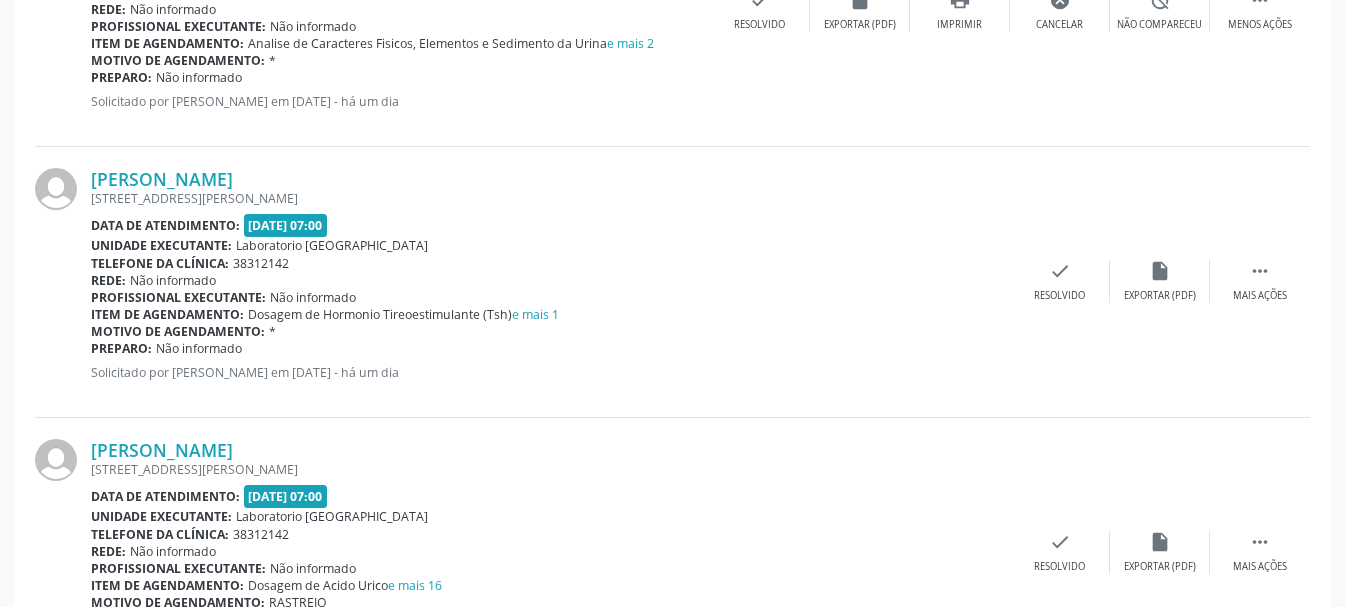 scroll, scrollTop: 1638, scrollLeft: 0, axis: vertical 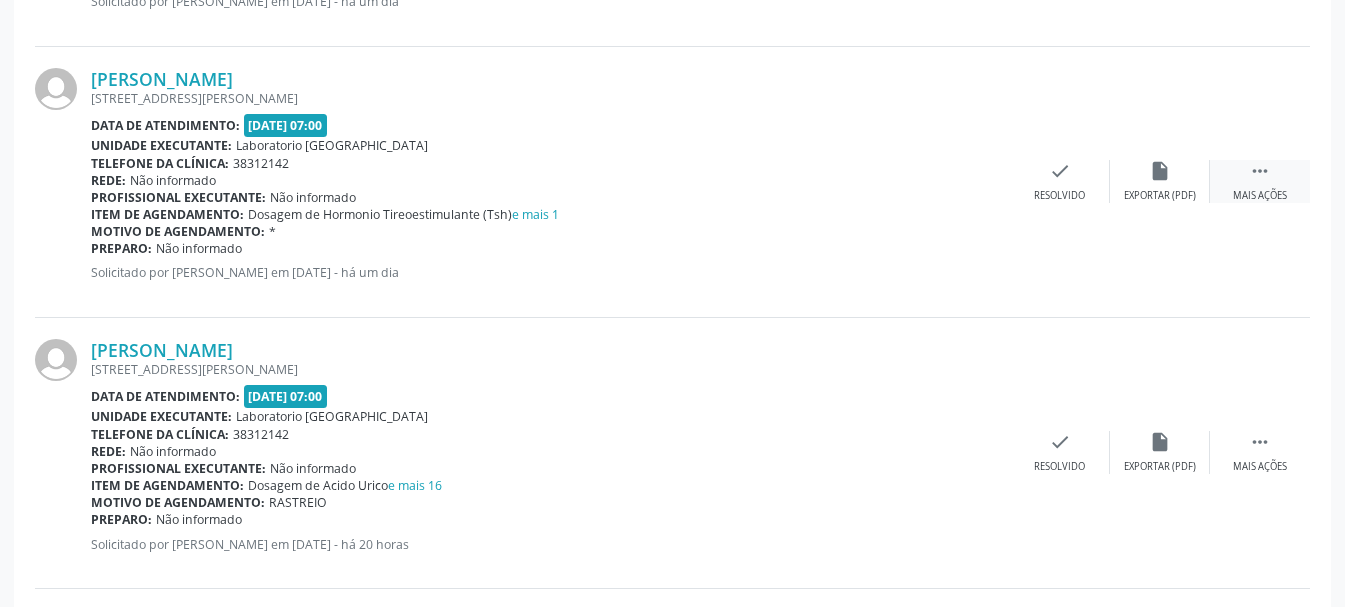 click on "
Mais ações" at bounding box center (1260, 181) 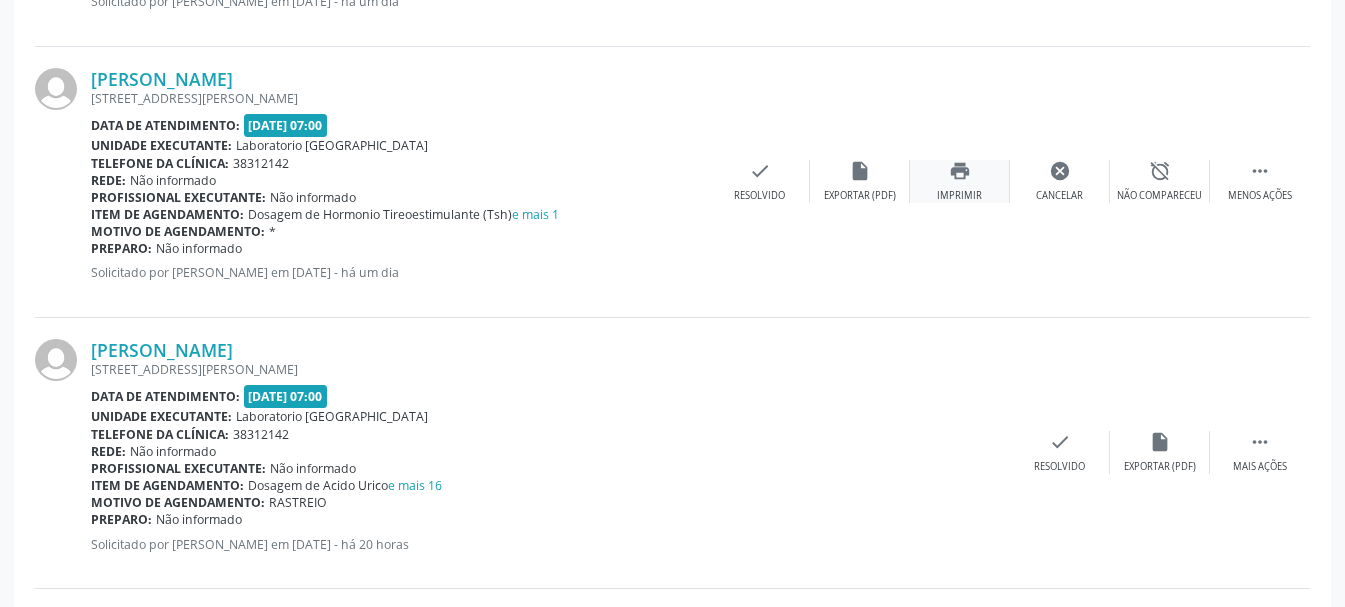click on "print" at bounding box center [960, 171] 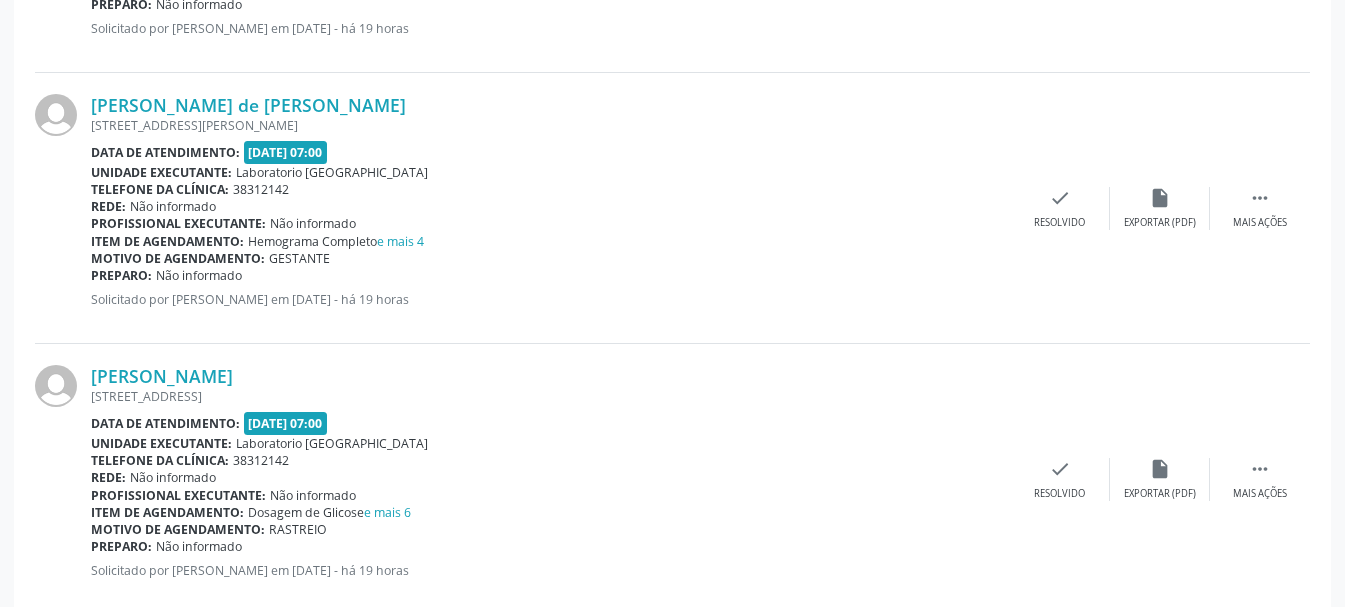scroll, scrollTop: 3338, scrollLeft: 0, axis: vertical 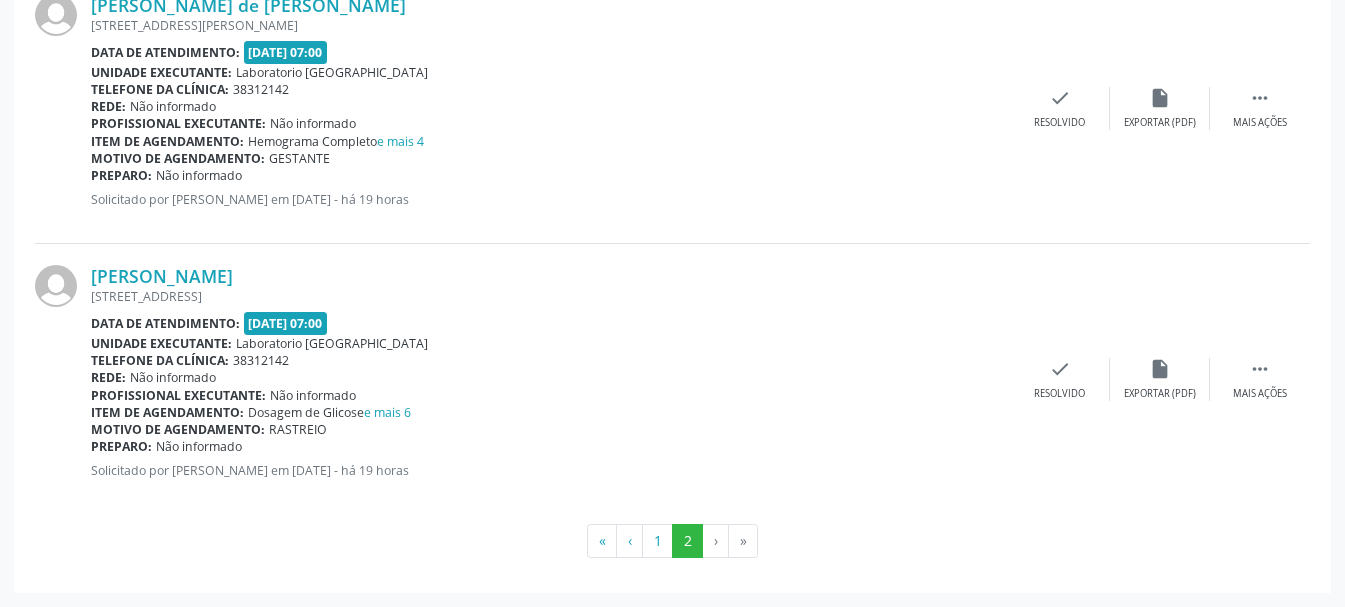 click on "›" at bounding box center [716, 541] 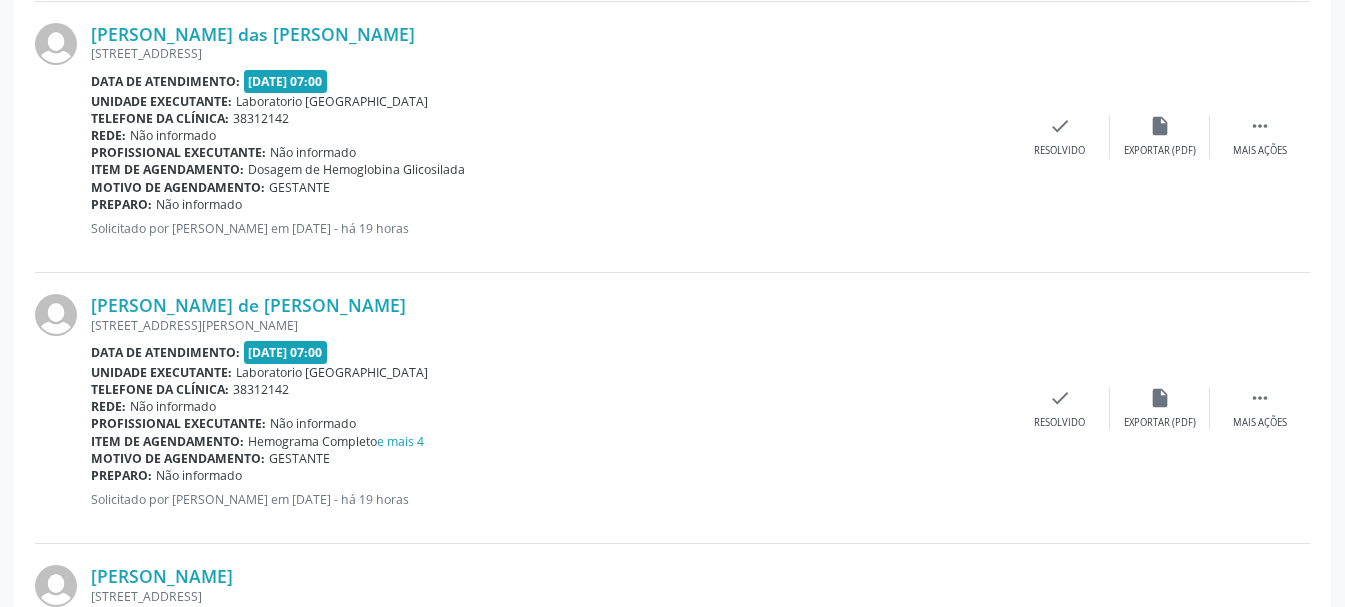scroll, scrollTop: 2938, scrollLeft: 0, axis: vertical 